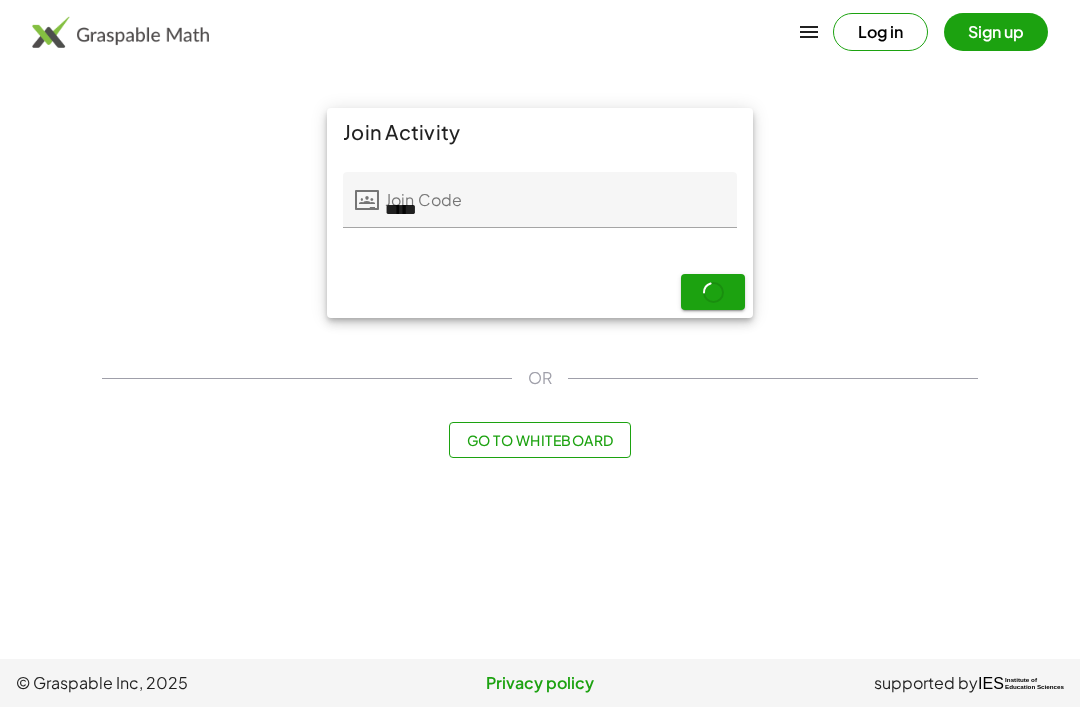 scroll, scrollTop: 0, scrollLeft: 0, axis: both 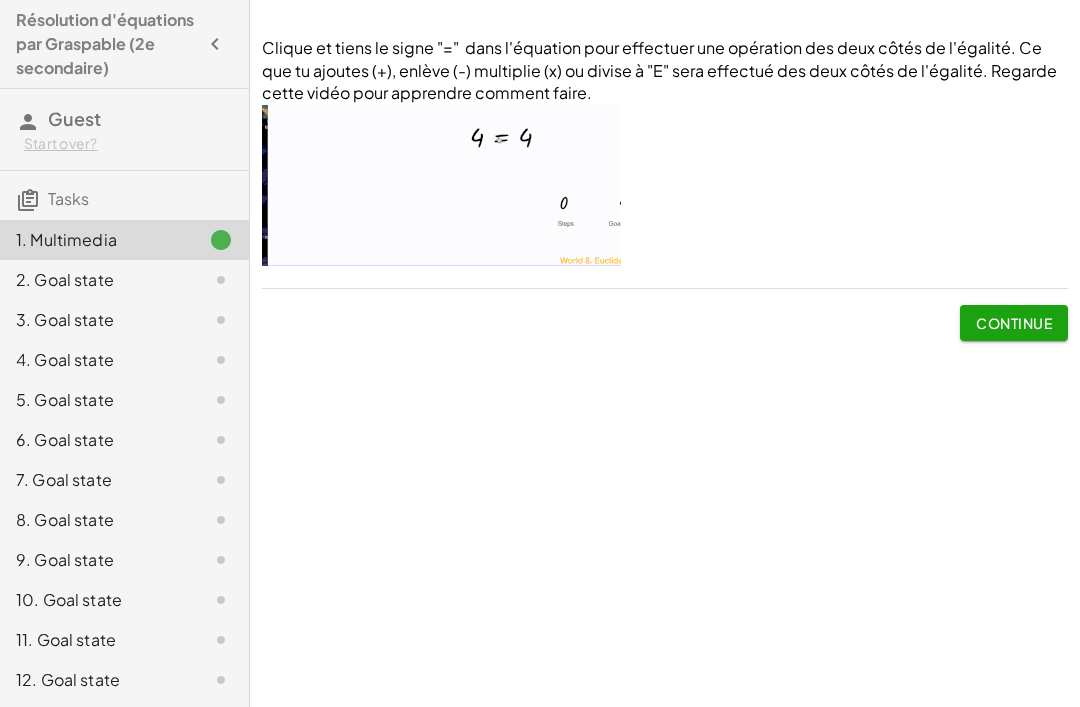 click on "Continue" 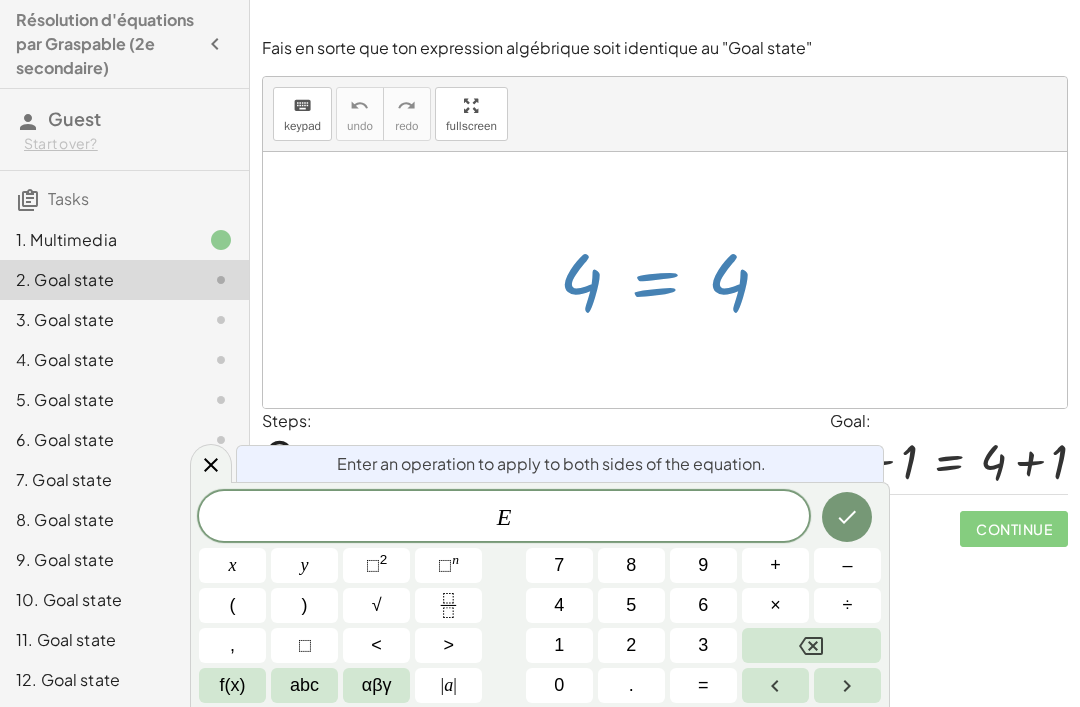 click on "+" at bounding box center (775, 565) 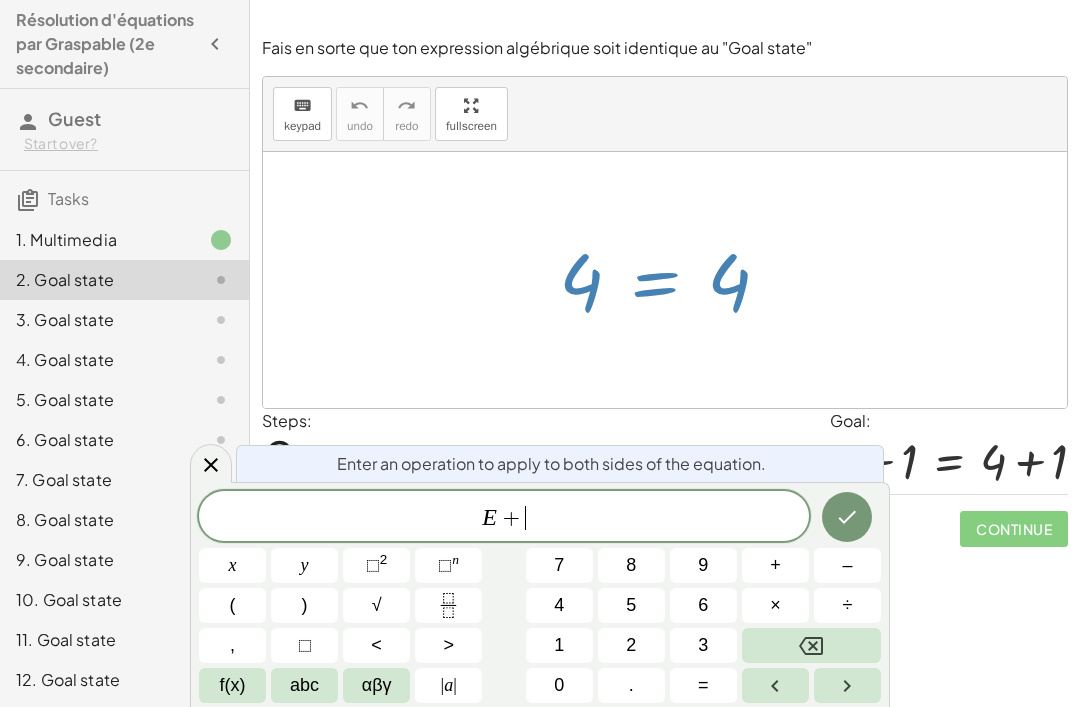 click on "1" at bounding box center (559, 645) 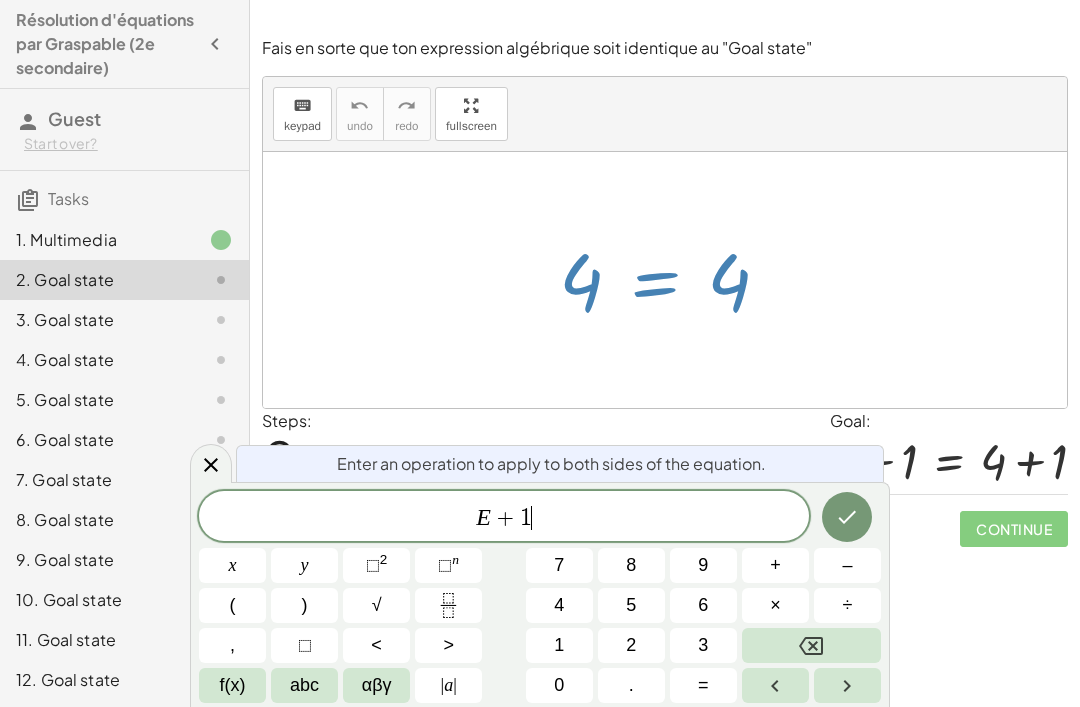 click 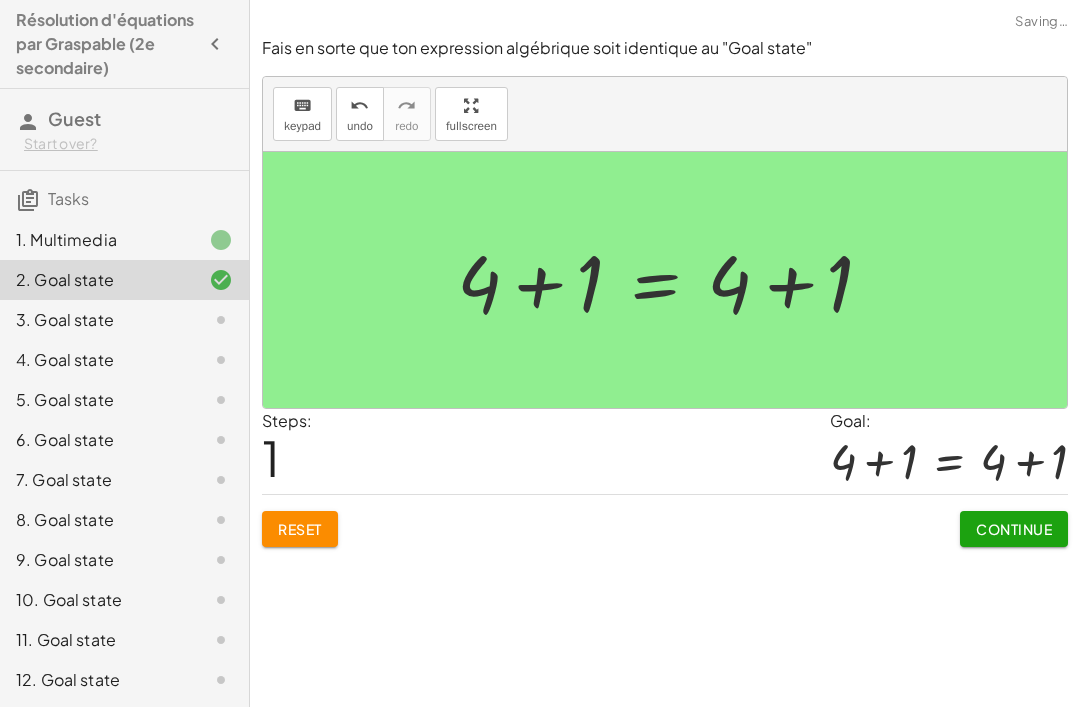 click on "Continue" 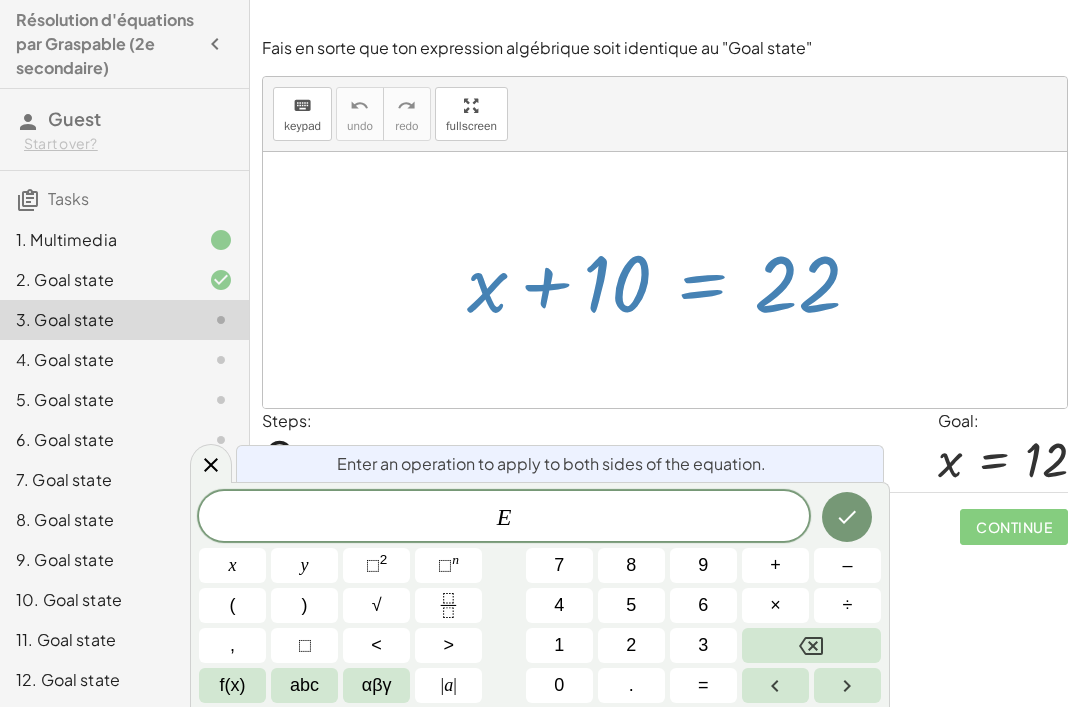 click on "–" at bounding box center [847, 565] 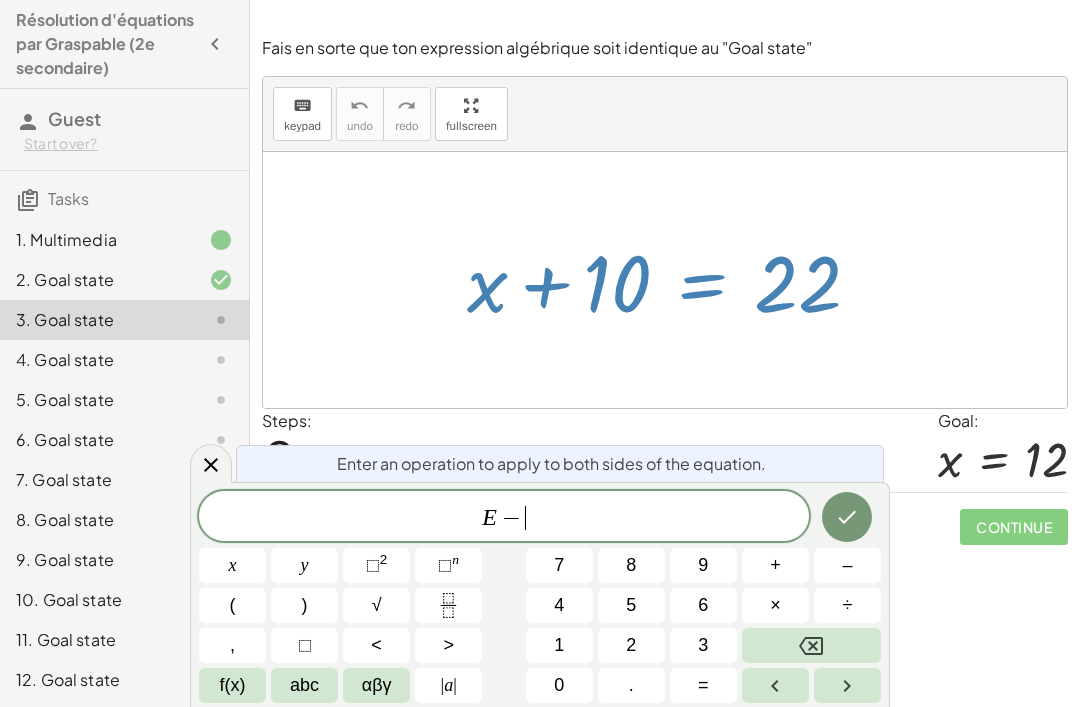 click on "1" at bounding box center [559, 645] 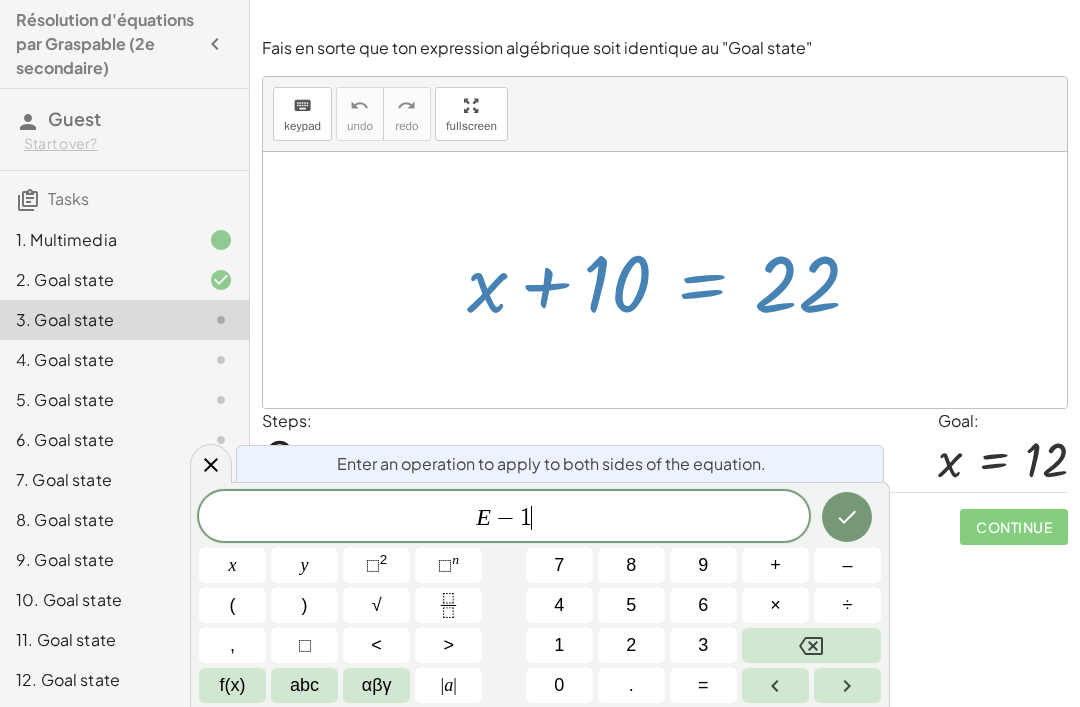 click on "0" at bounding box center [559, 685] 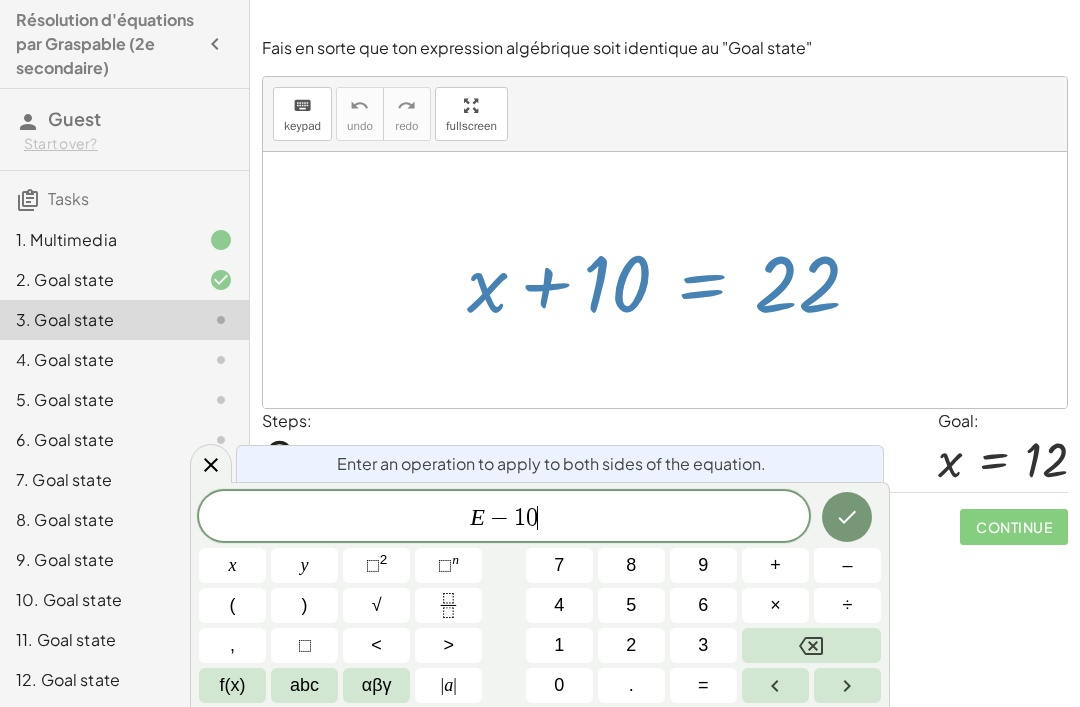 click 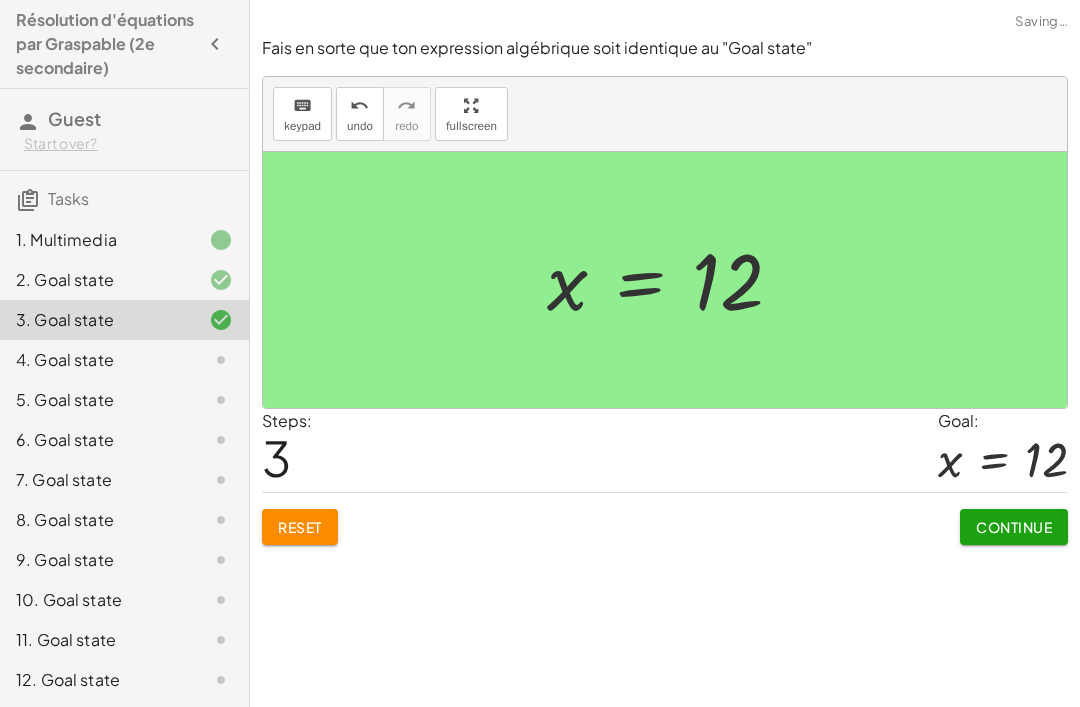 click on "Continue" at bounding box center [1014, 527] 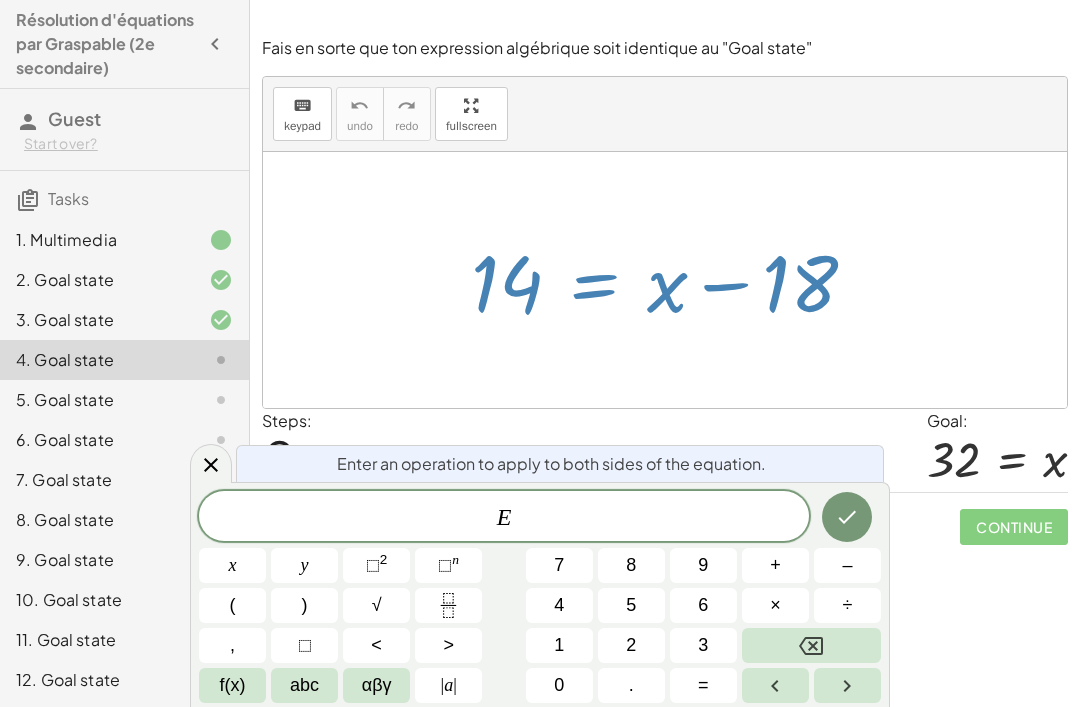 click on "+" at bounding box center [775, 565] 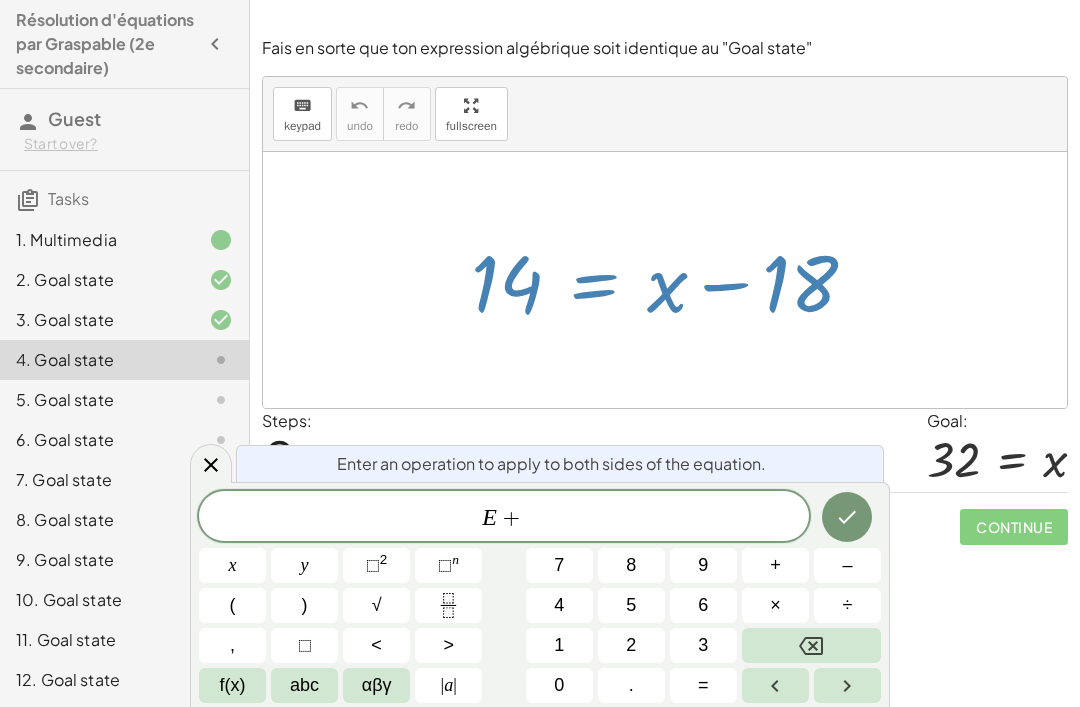 click on "1" at bounding box center [559, 645] 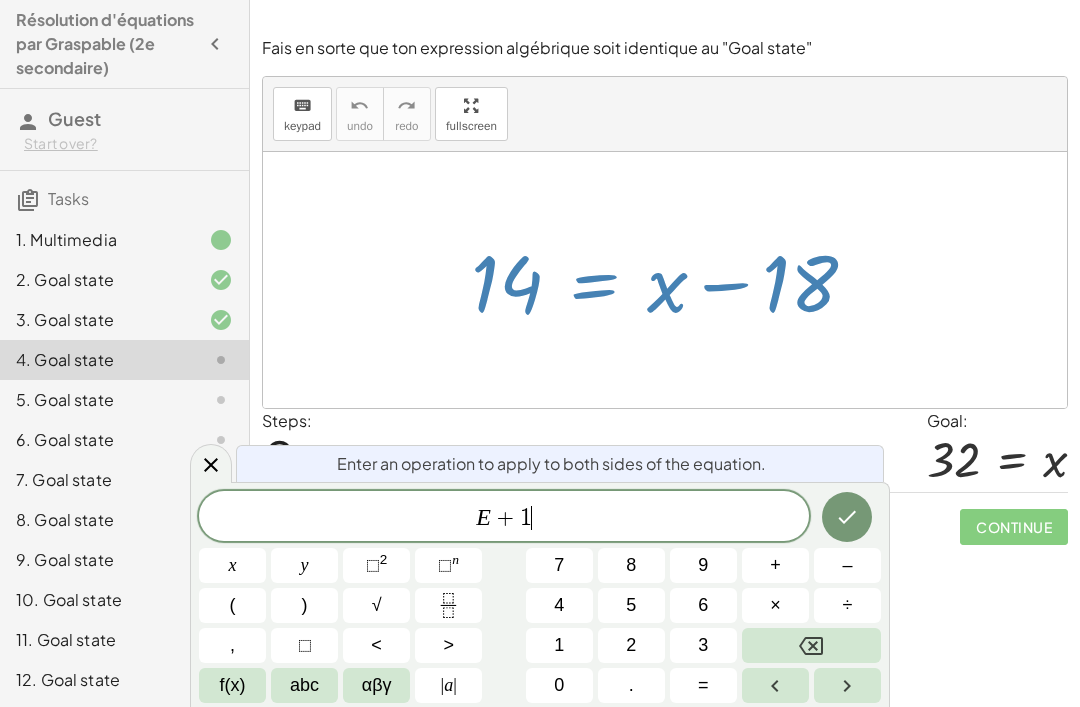 click on "8" at bounding box center (631, 565) 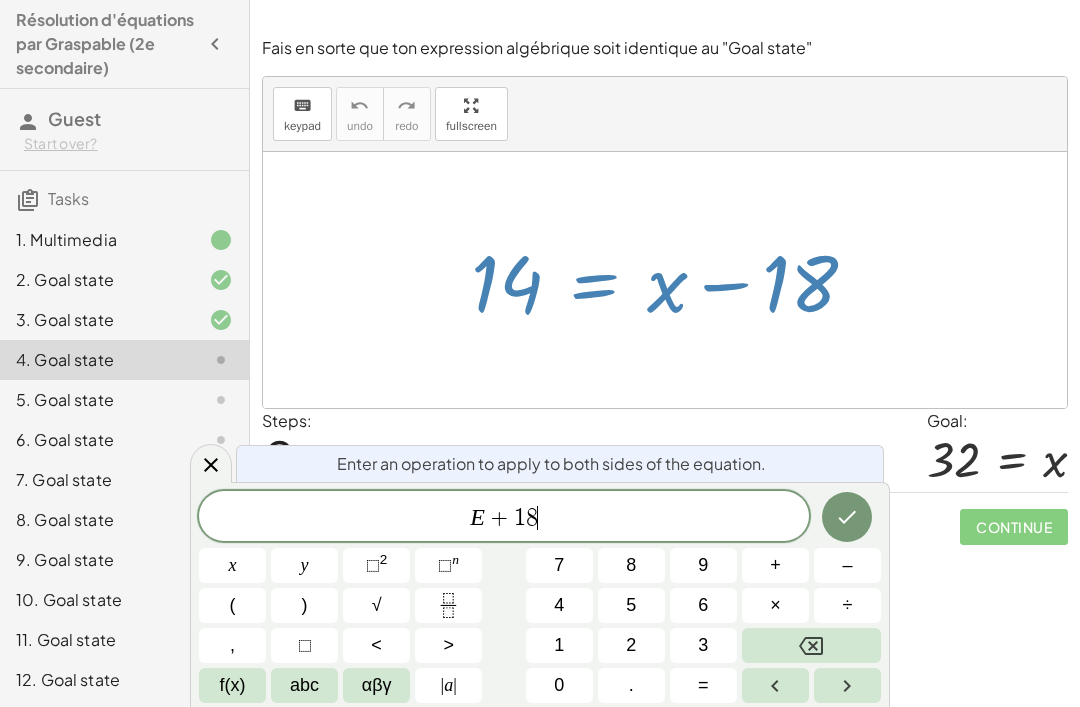 click 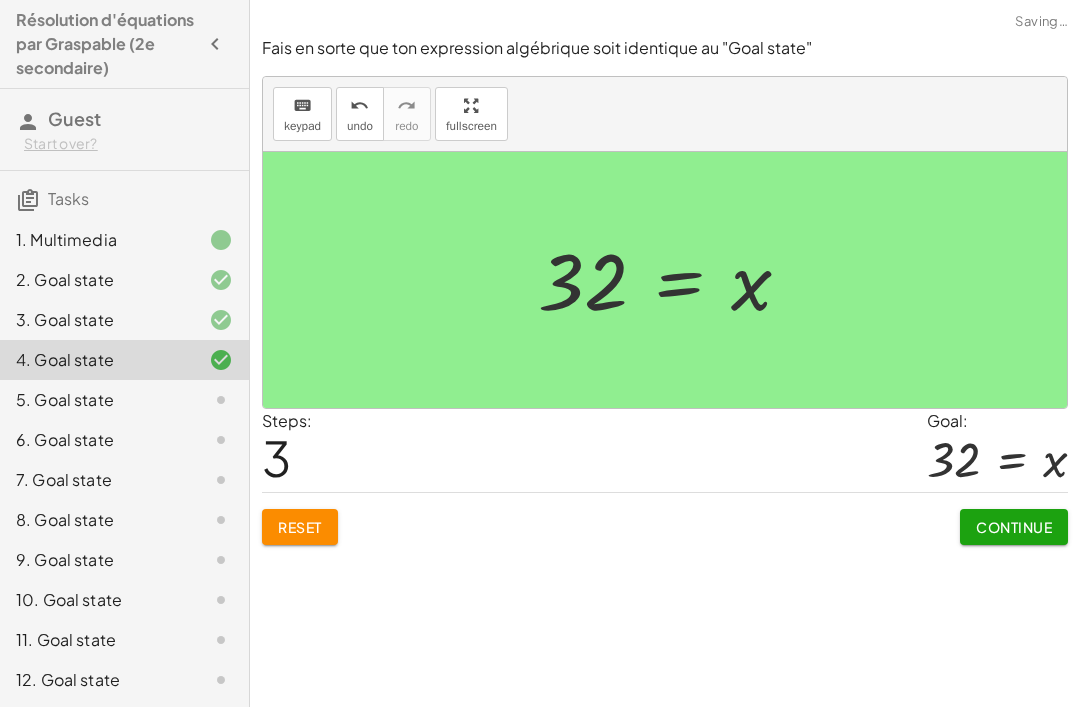 click on "Continue" 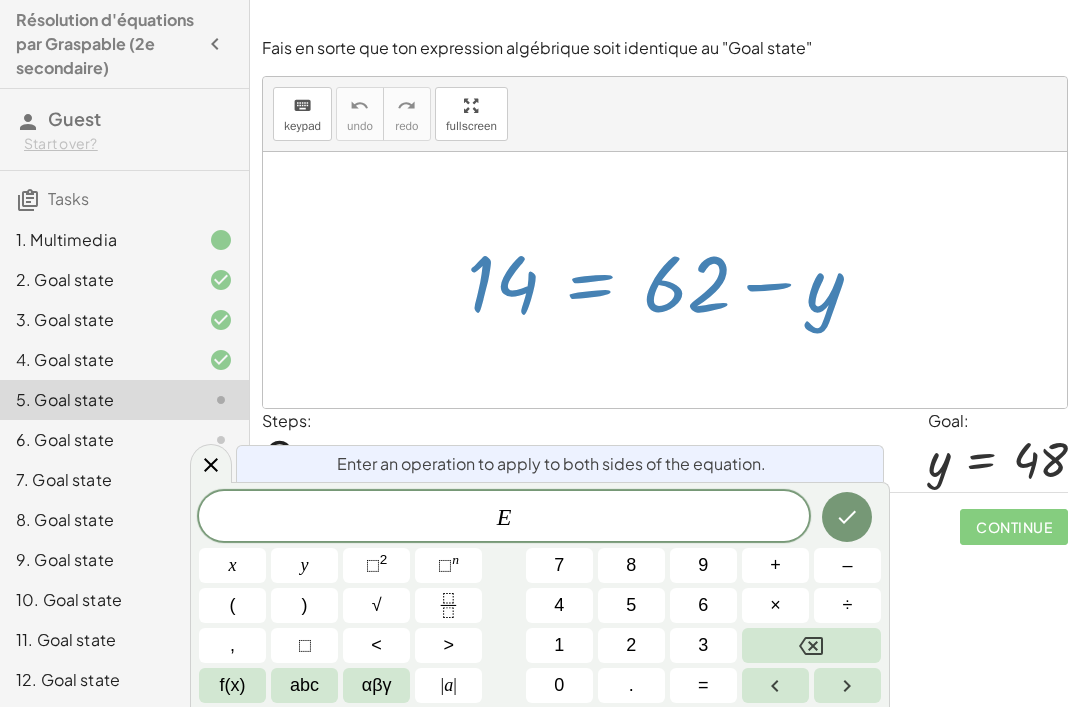 click on "–" at bounding box center (847, 565) 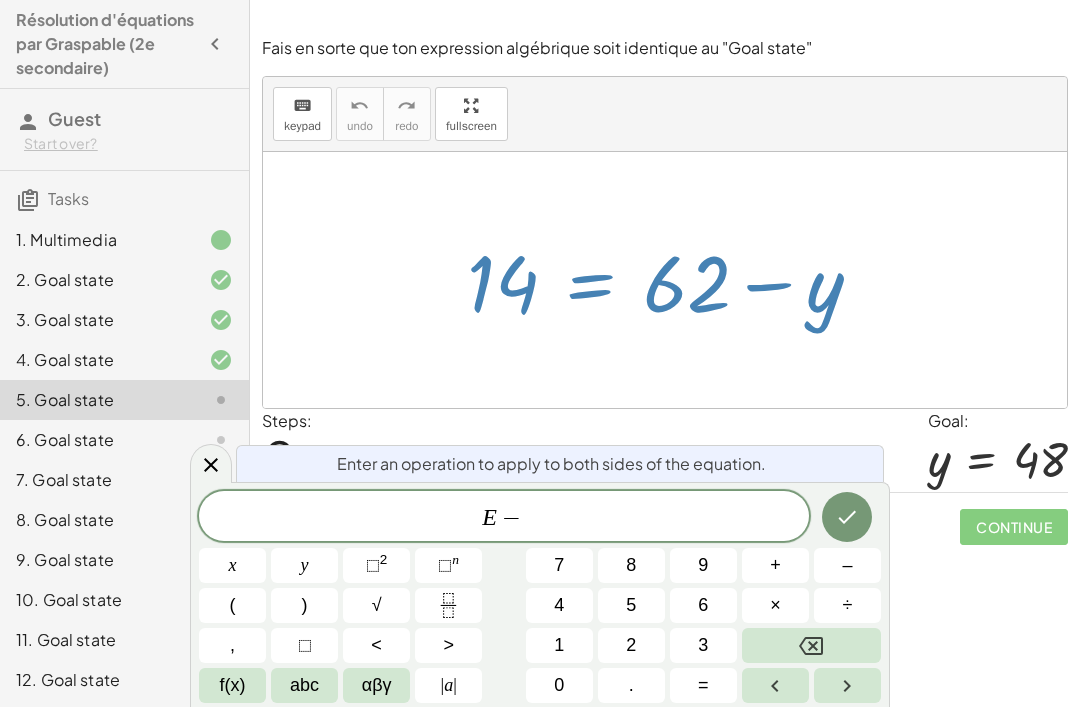 click on "6" at bounding box center [703, 605] 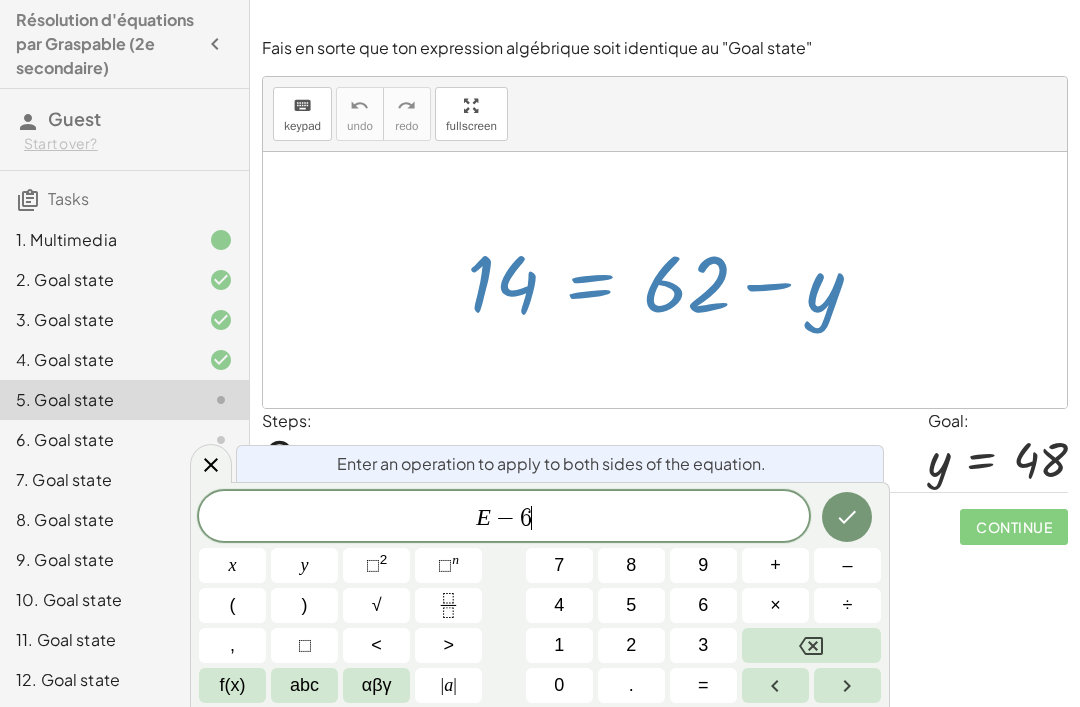 click on "2" at bounding box center (631, 645) 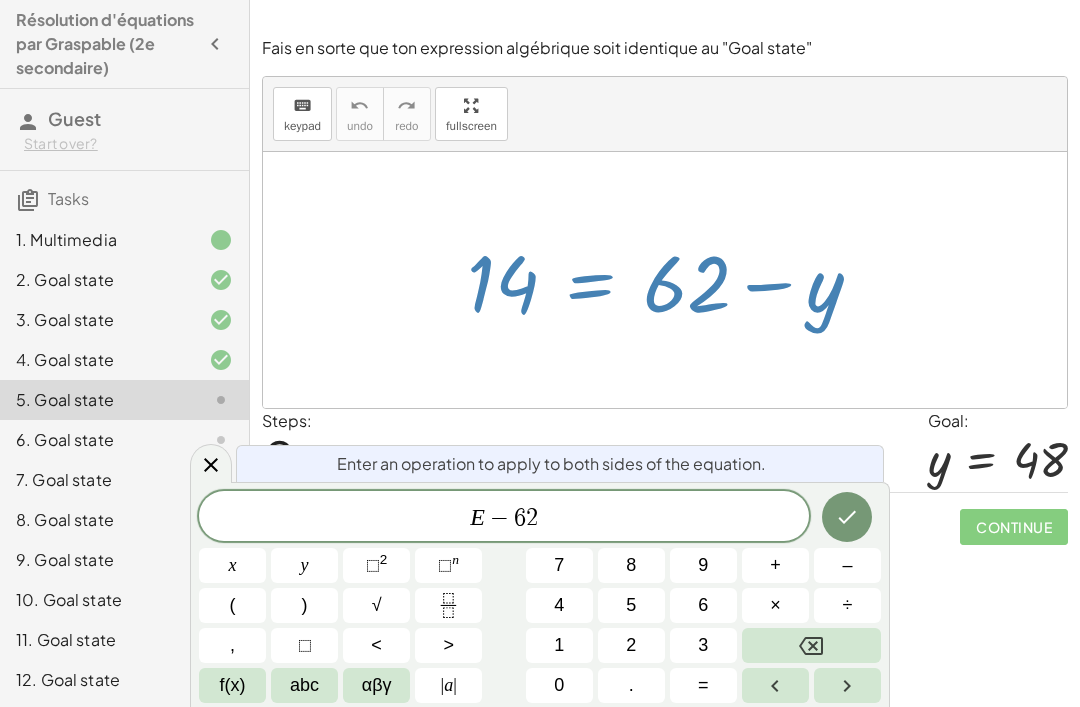 click 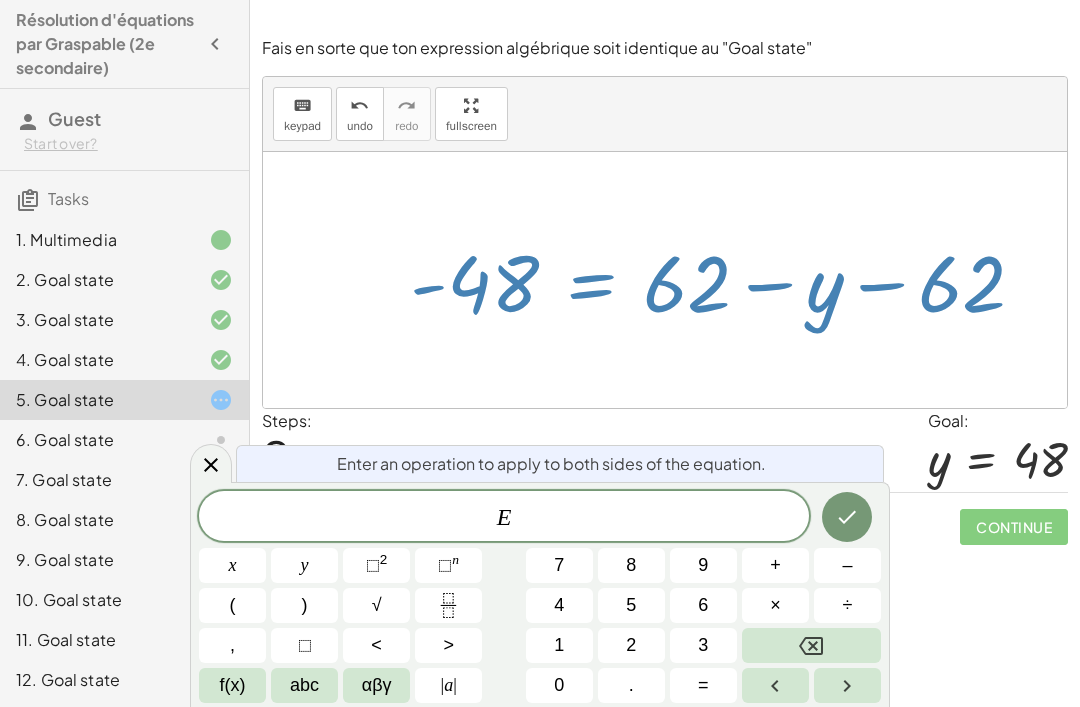 click on "+" at bounding box center [775, 565] 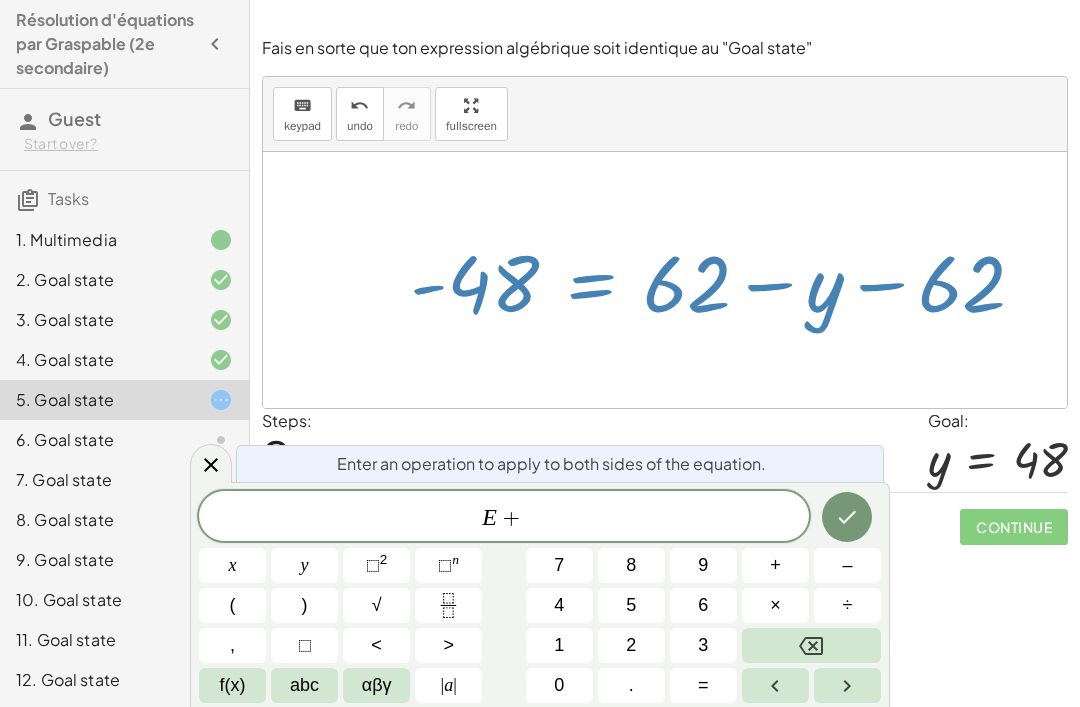 click on "6" at bounding box center [703, 605] 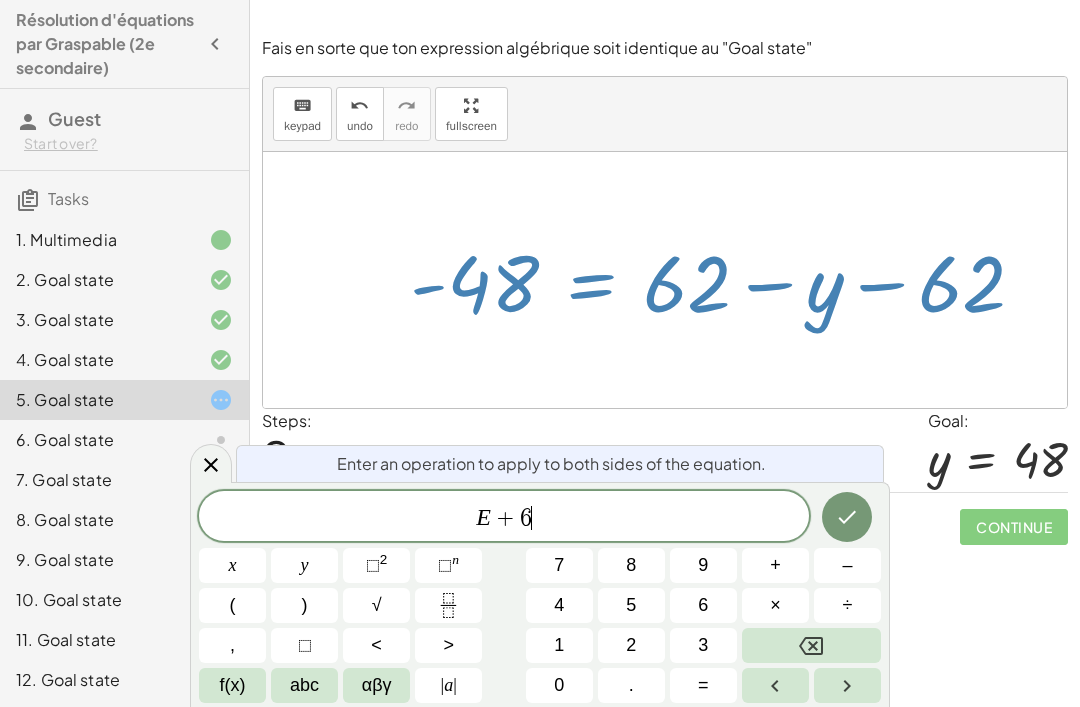 click on "2" at bounding box center (631, 645) 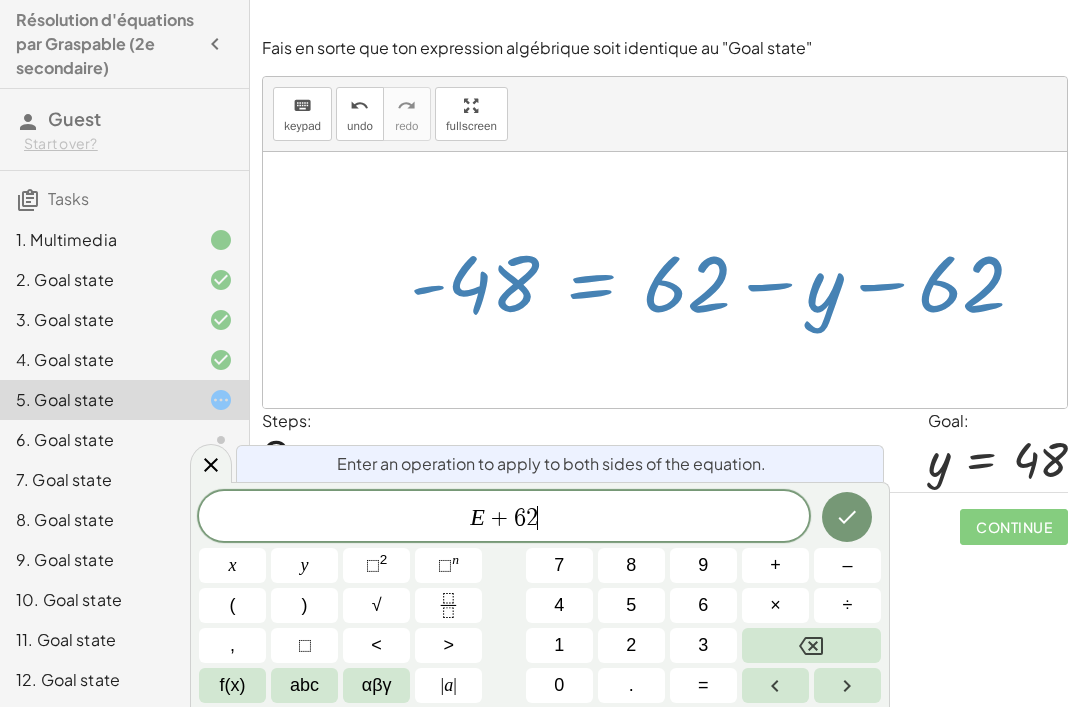 click 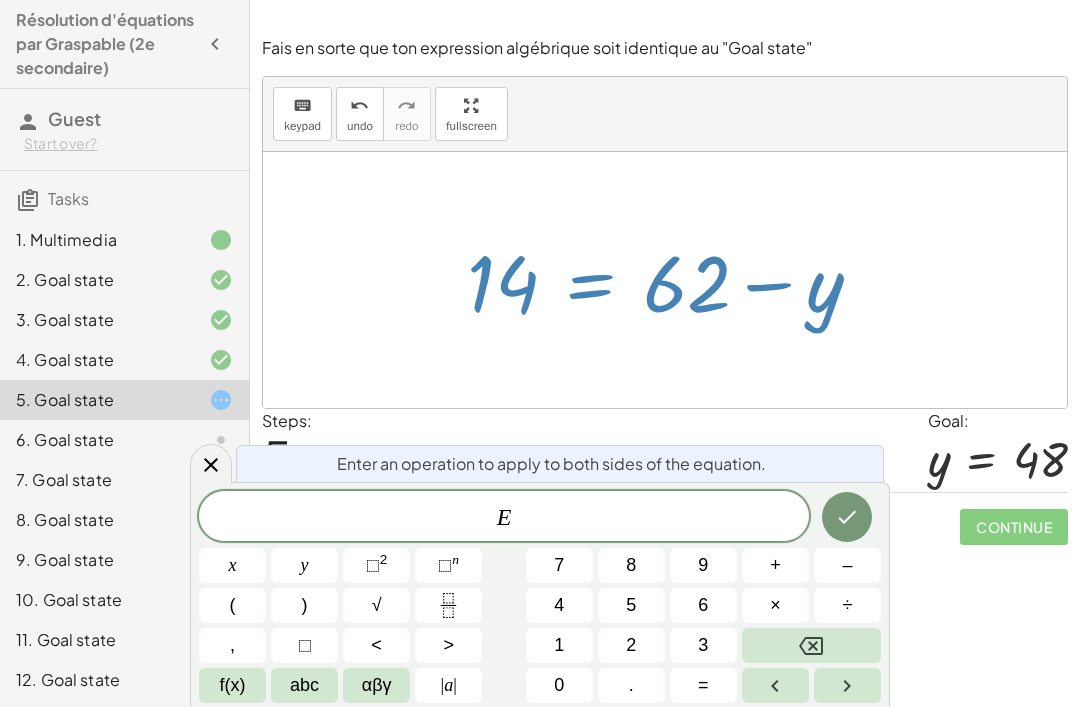 click 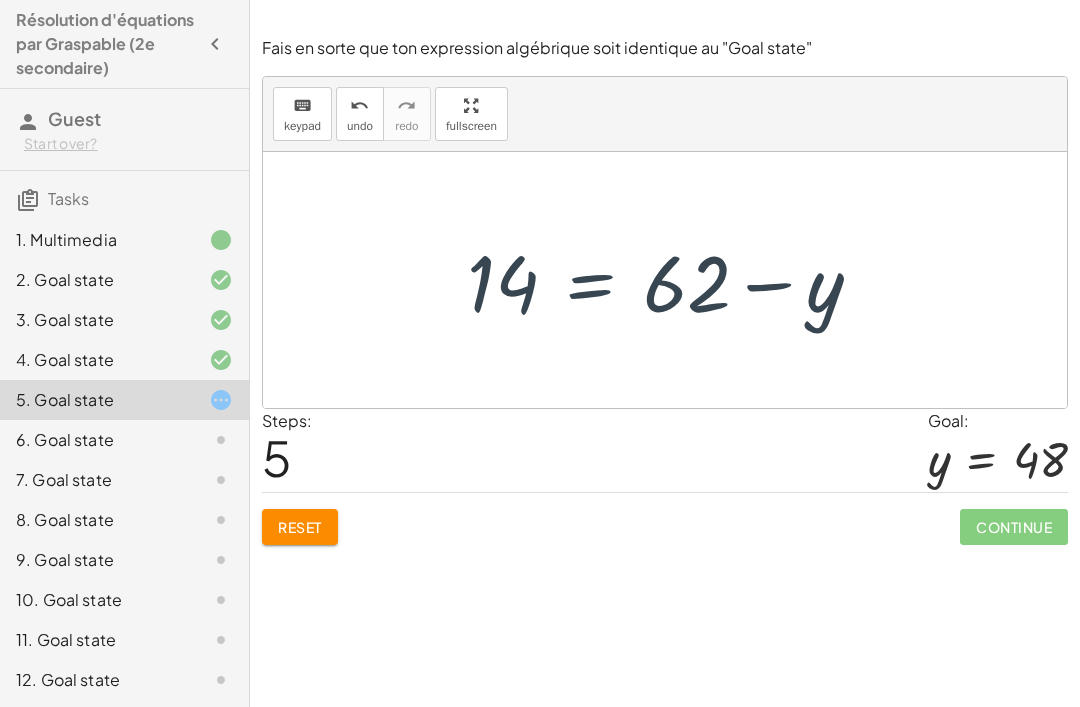 click on "Reset" 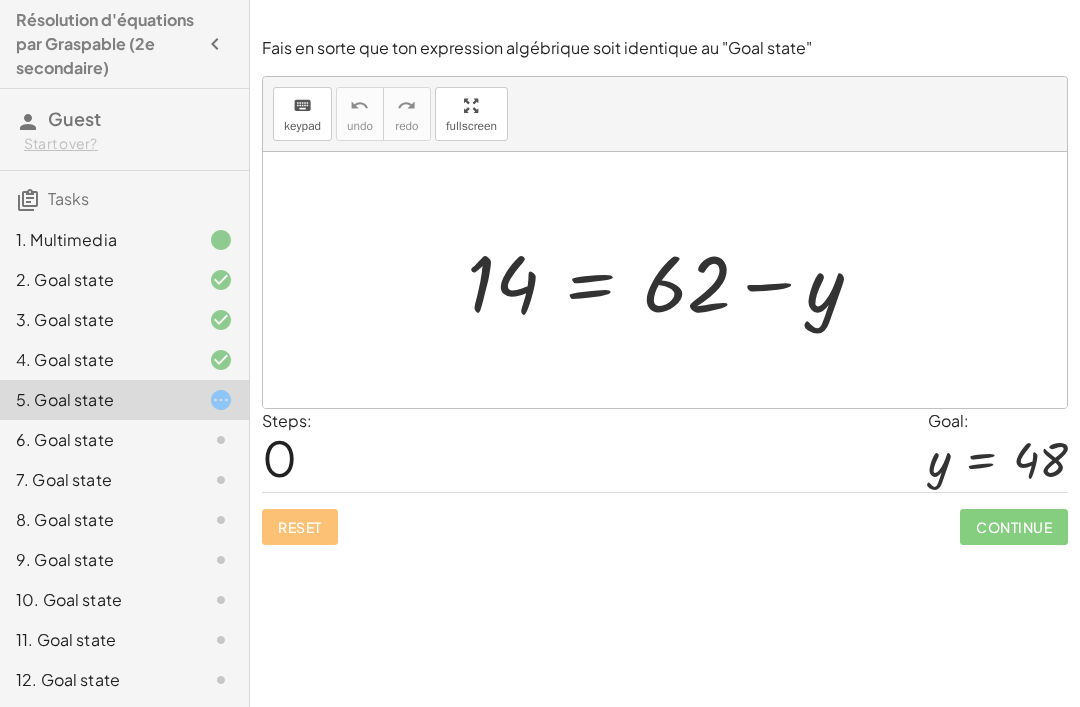 click on "Reset   Continue" at bounding box center (665, 518) 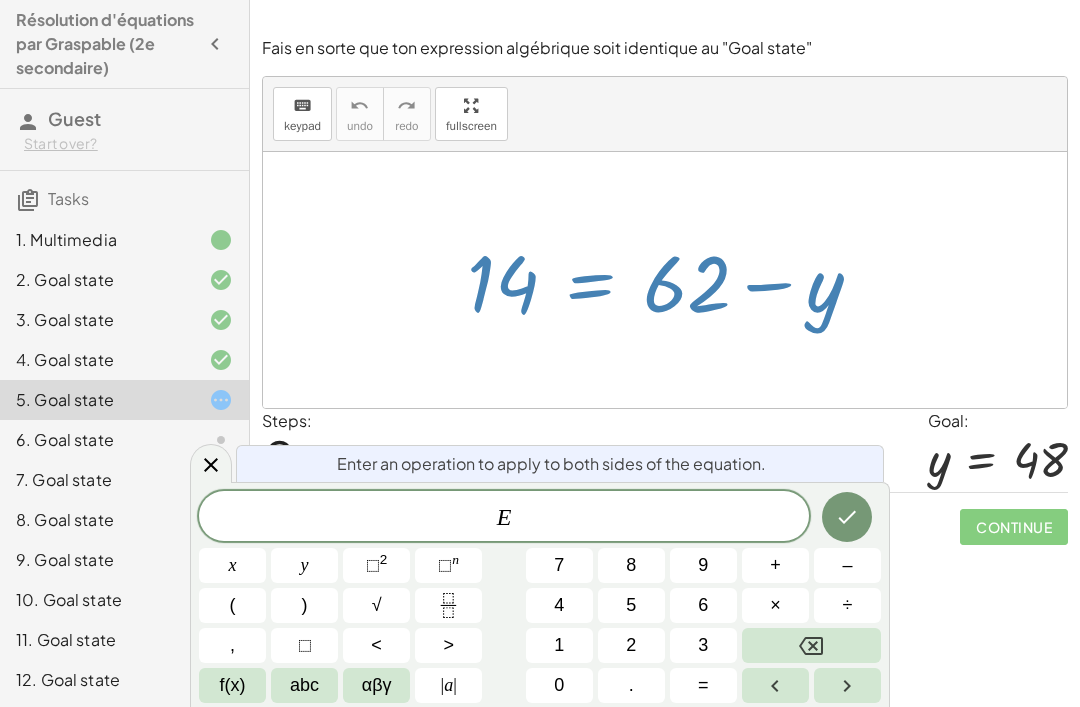 click on "+" at bounding box center [775, 565] 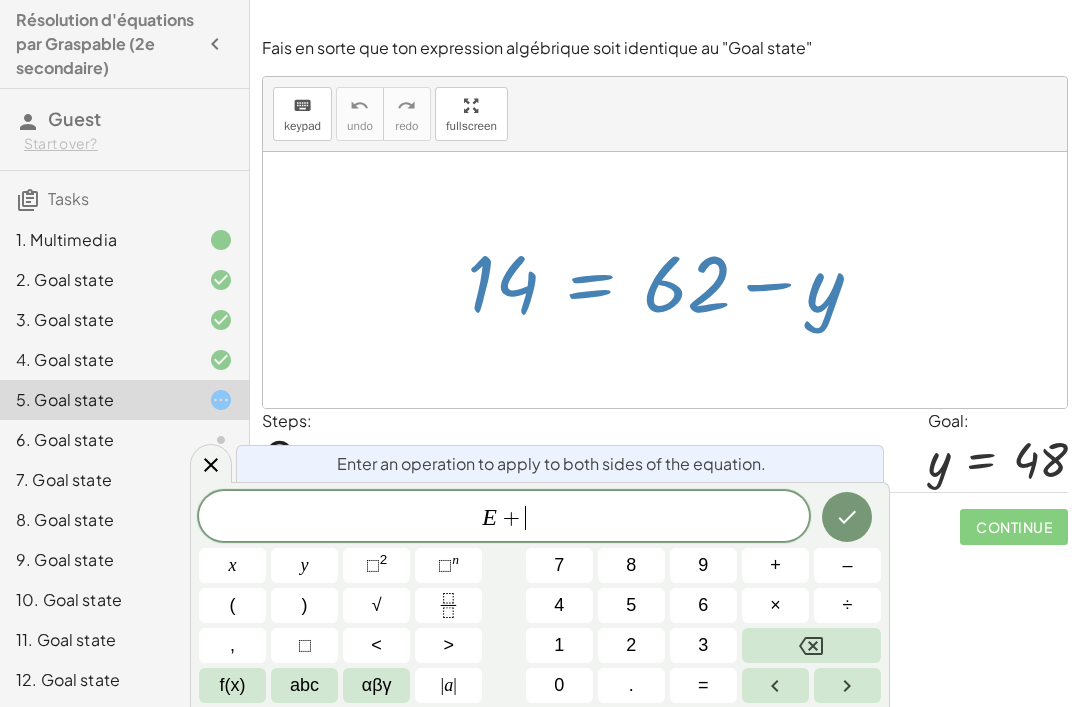 click on "6" at bounding box center (703, 605) 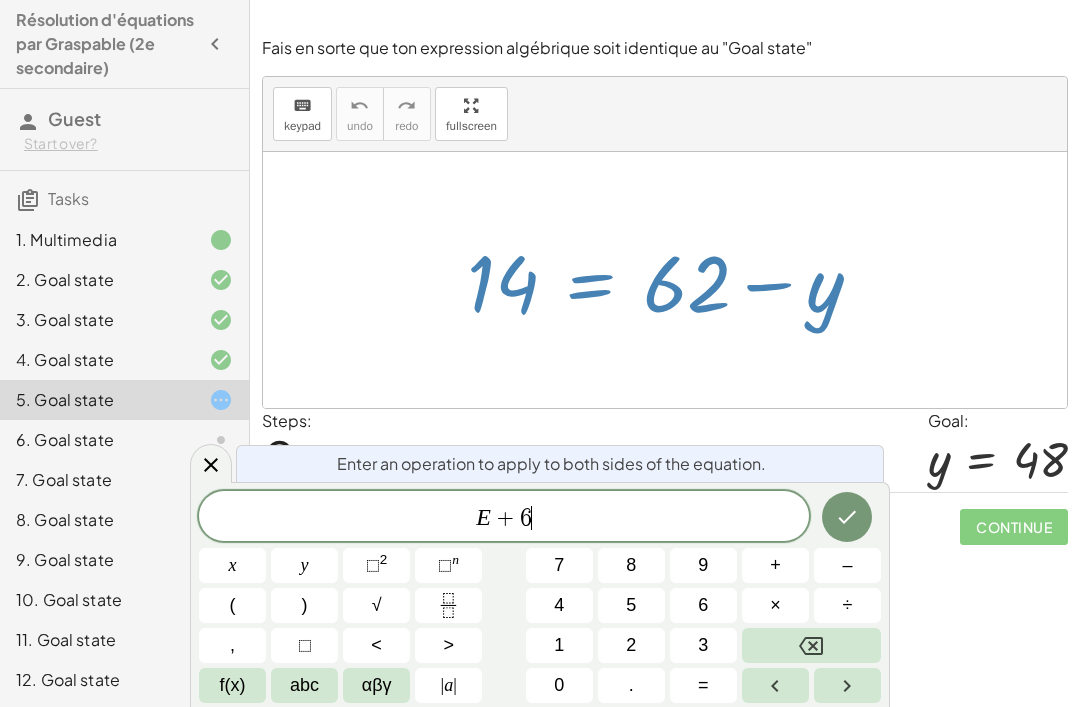 click on "2" at bounding box center [631, 645] 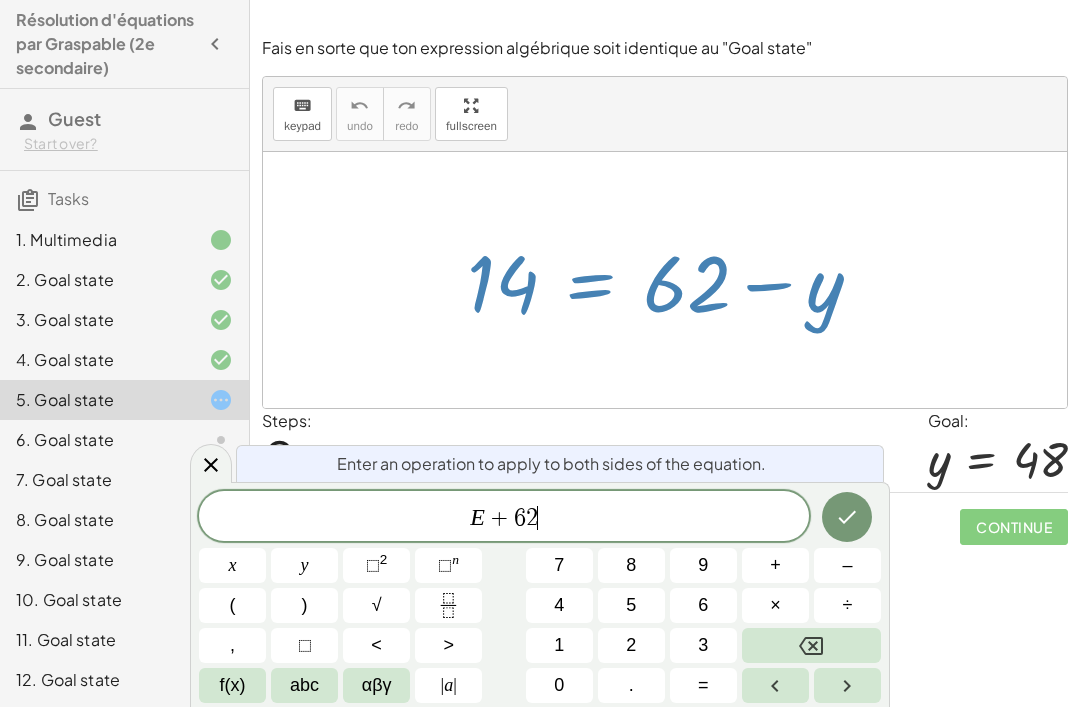 click 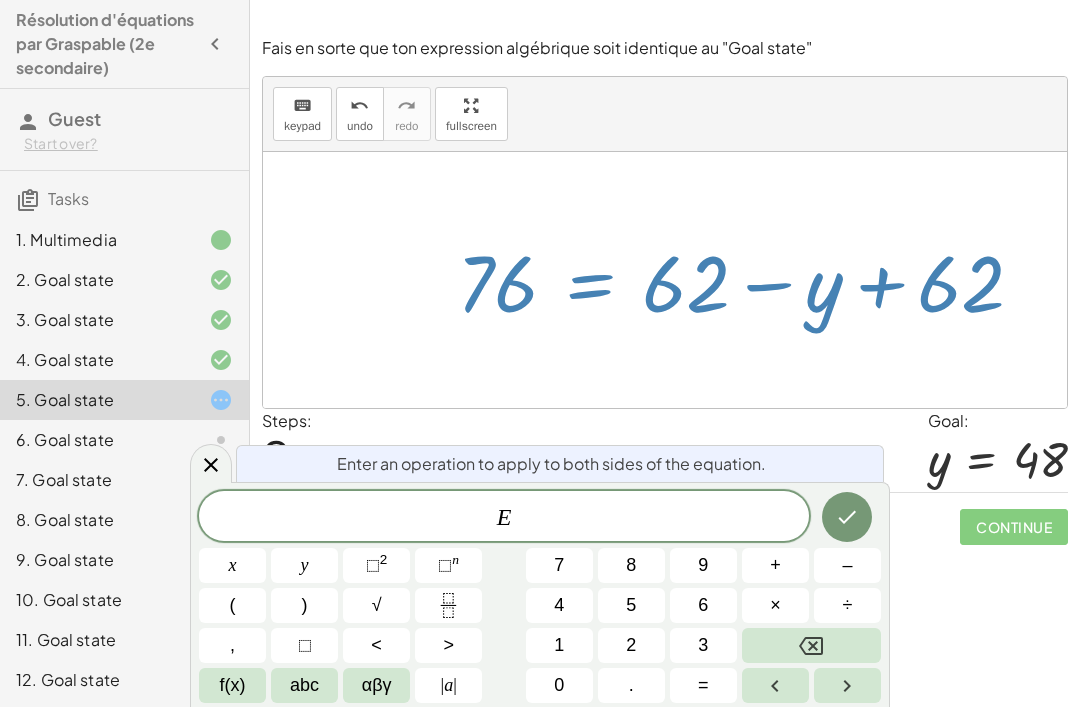 click on "–" at bounding box center (847, 565) 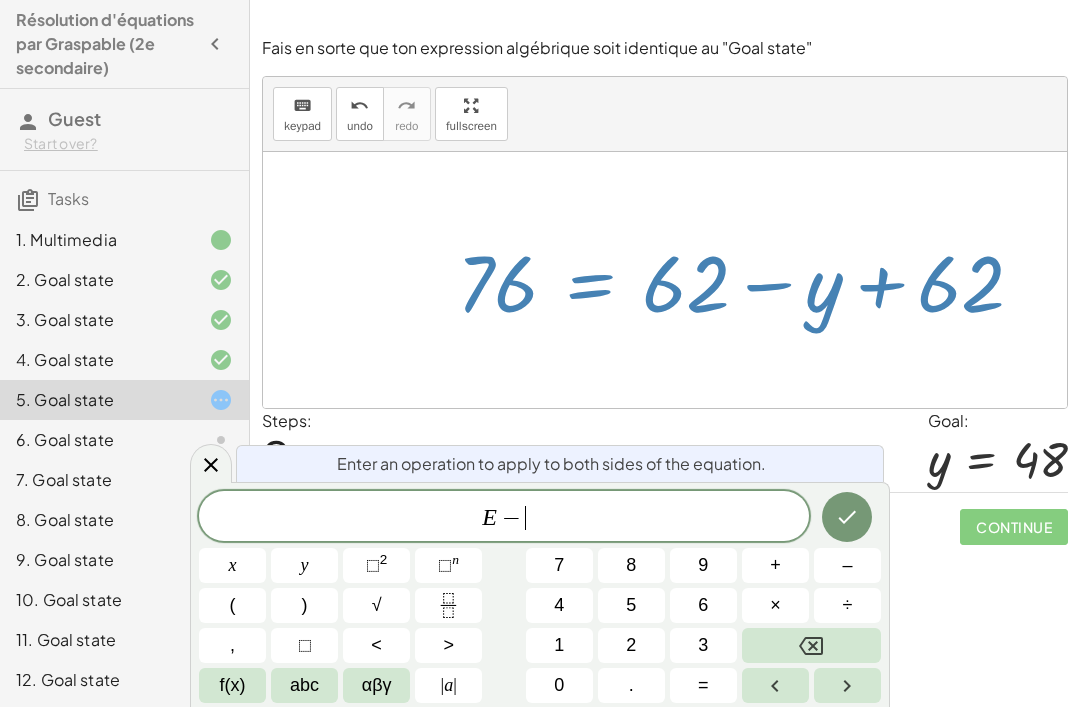 click on "6" at bounding box center (703, 605) 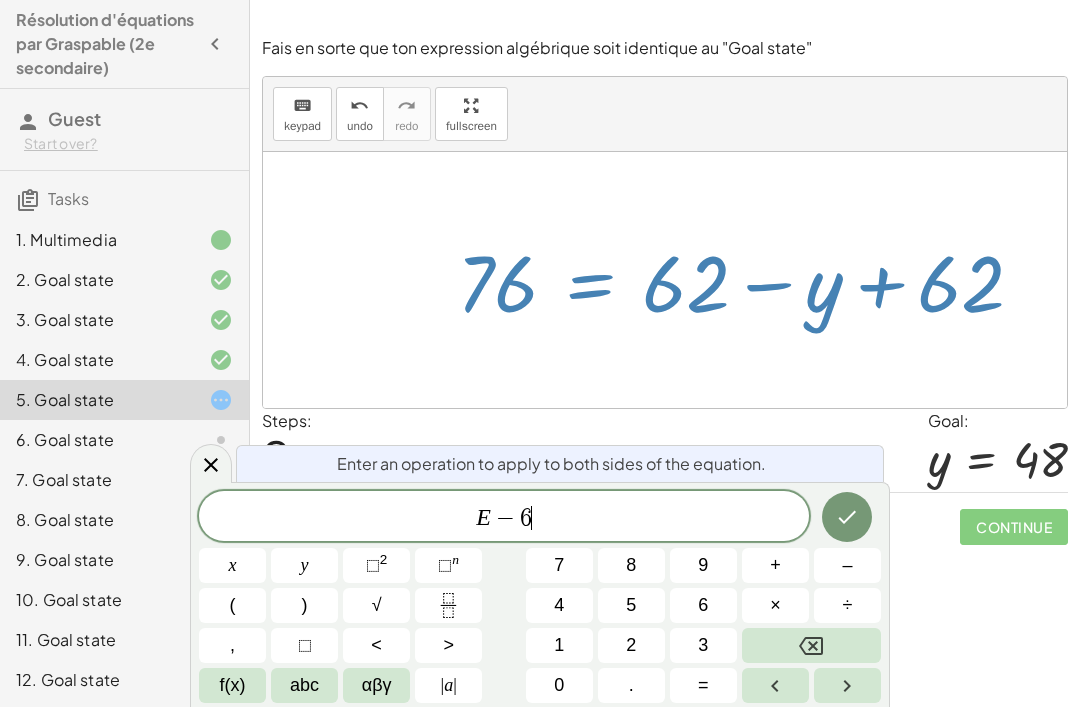 click on "2" at bounding box center (631, 645) 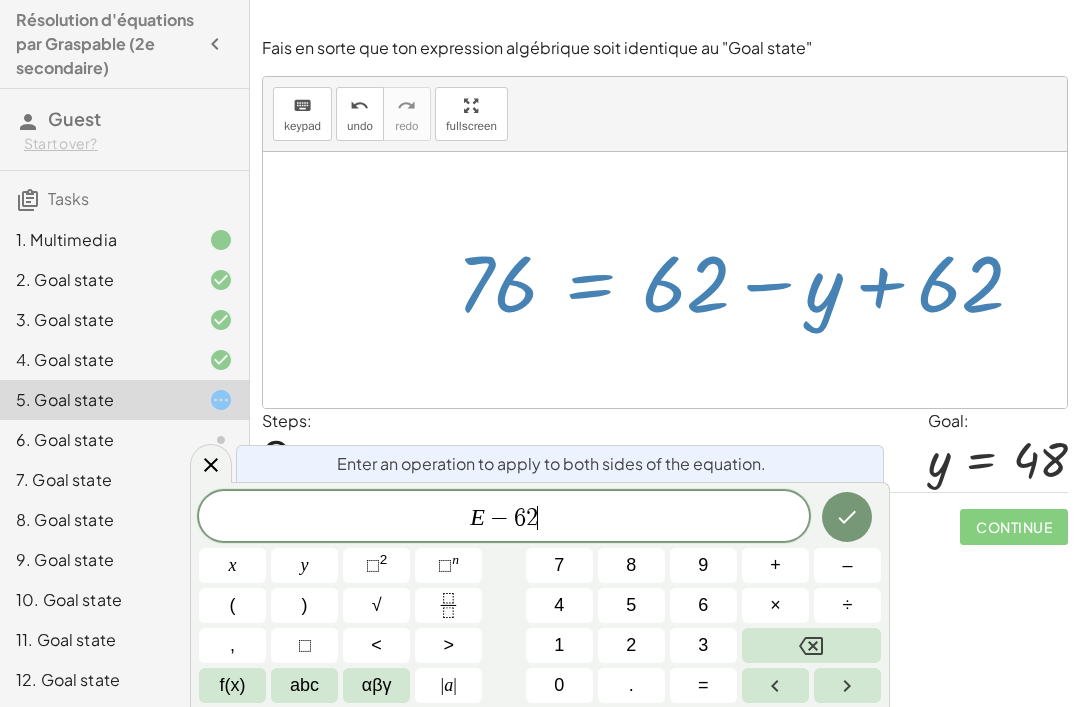 click 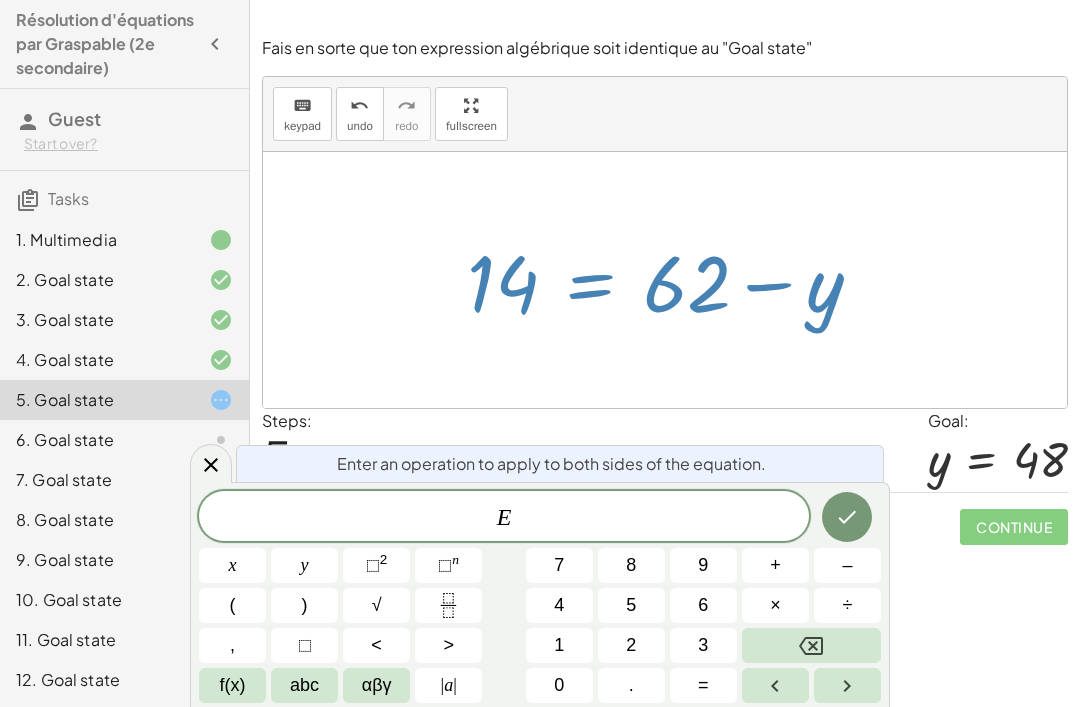 click 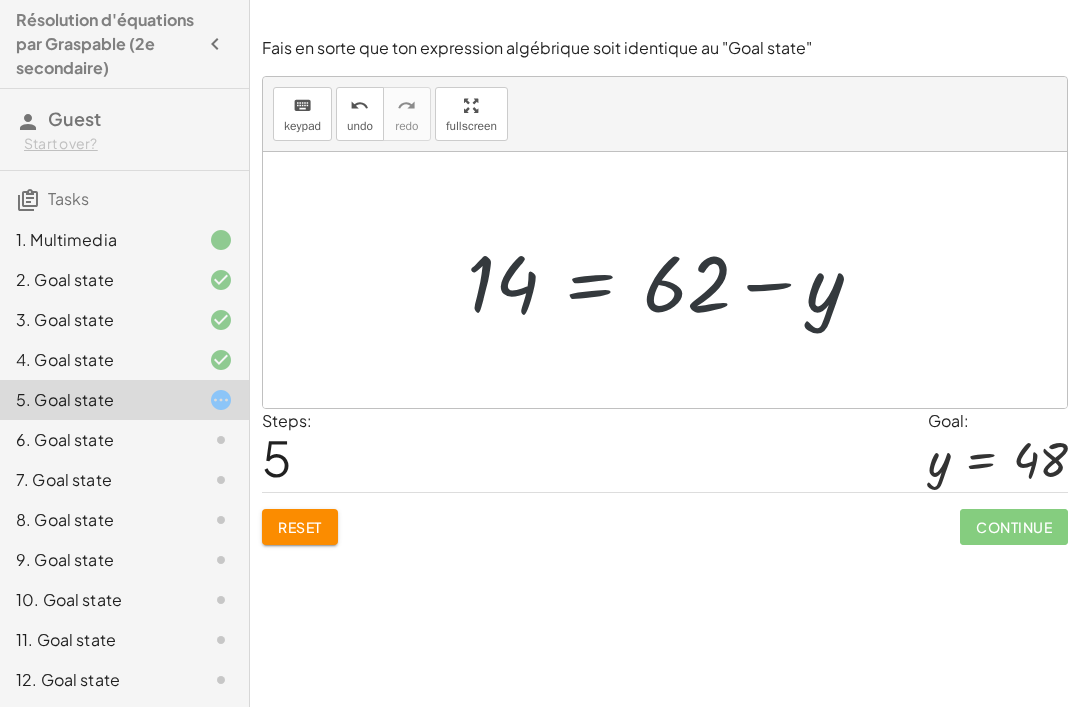 click on "6. Goal state" 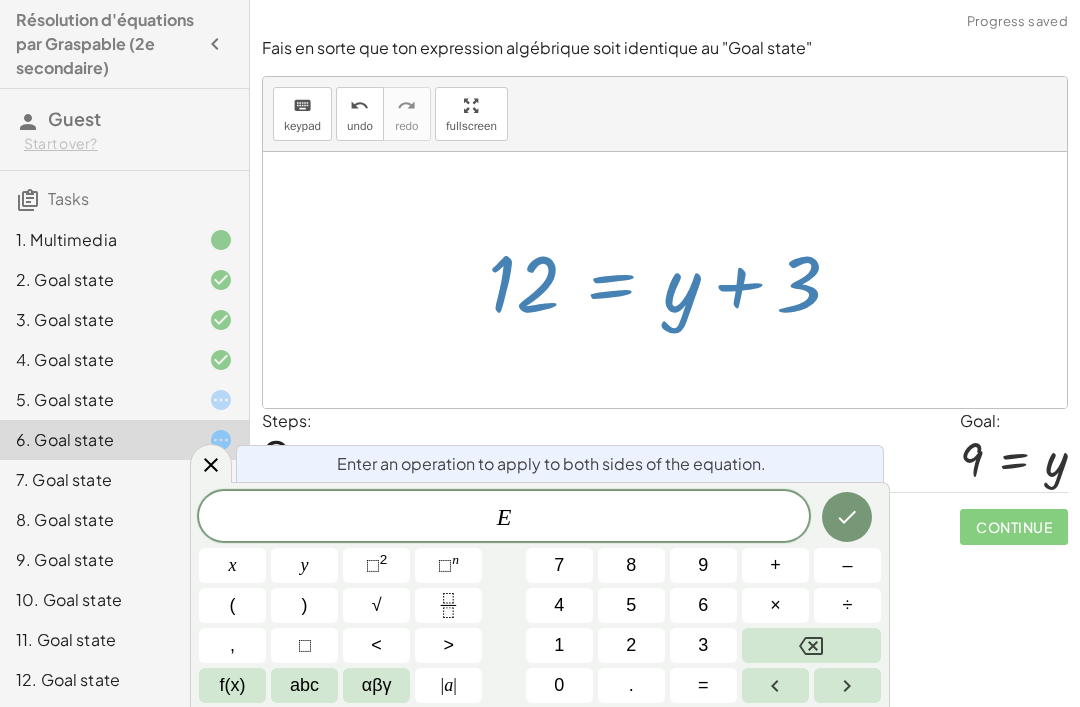 click on "–" at bounding box center [847, 565] 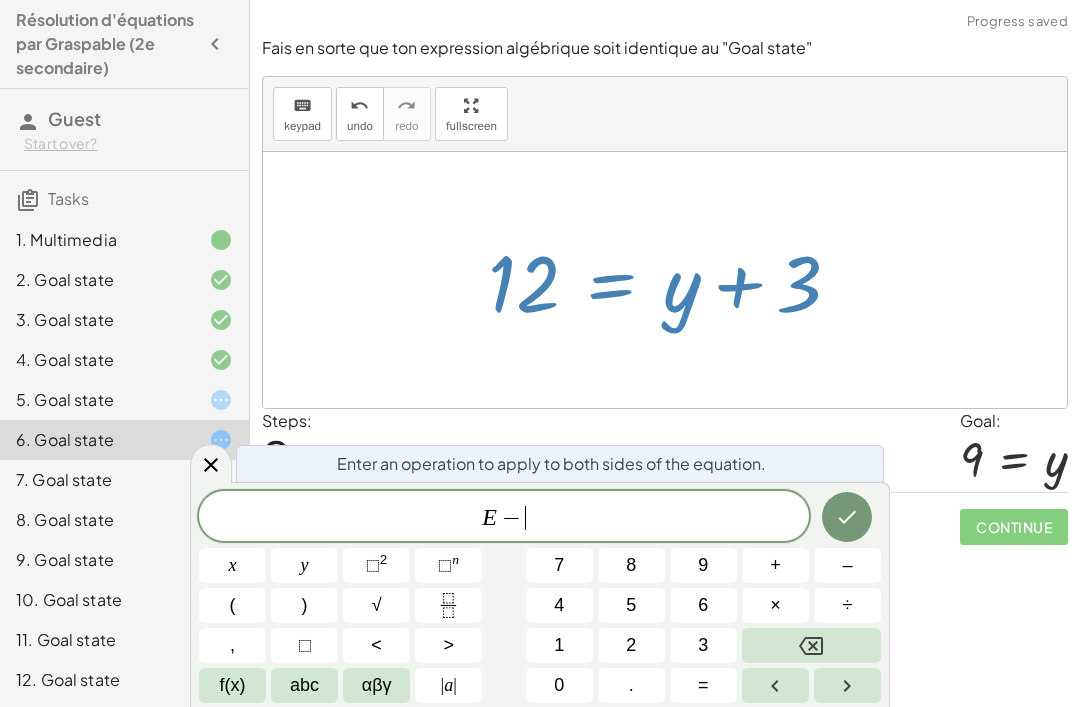 click on "3" at bounding box center [703, 645] 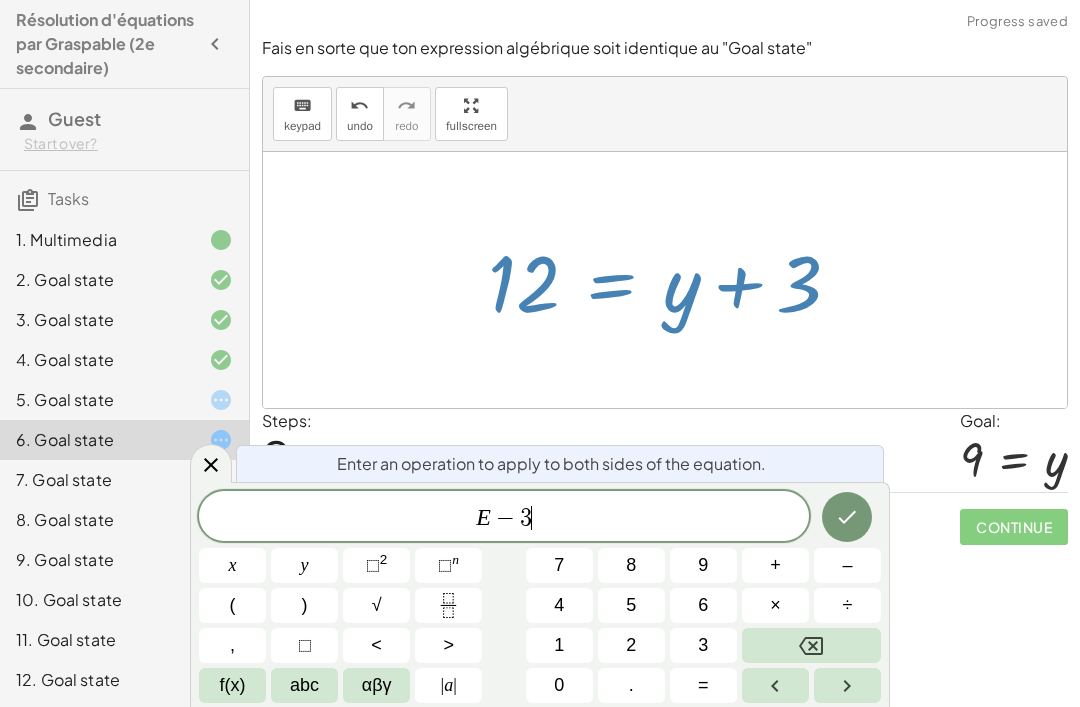 click at bounding box center (847, 517) 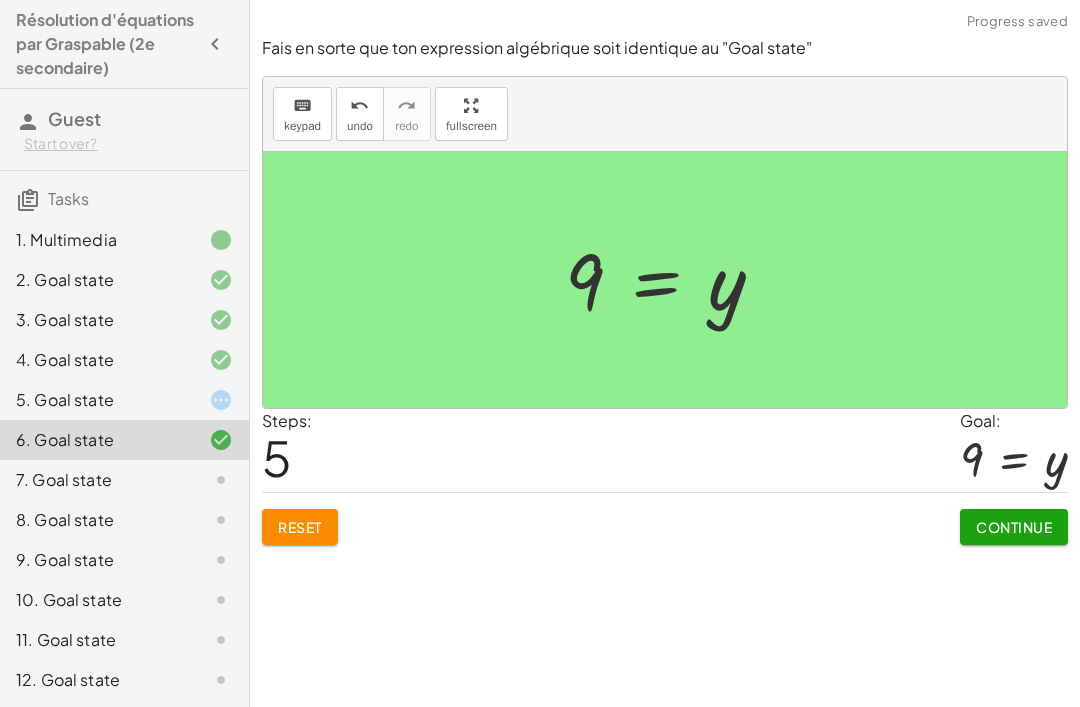 click on "Continue" at bounding box center (1014, 527) 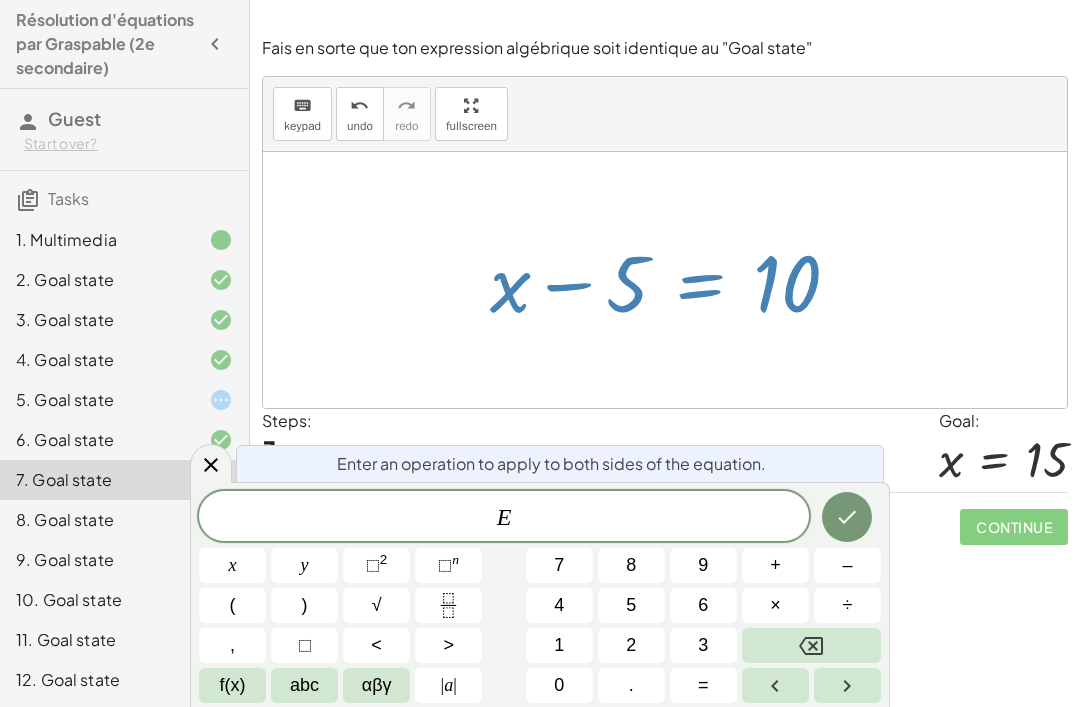 click on "+" at bounding box center [775, 565] 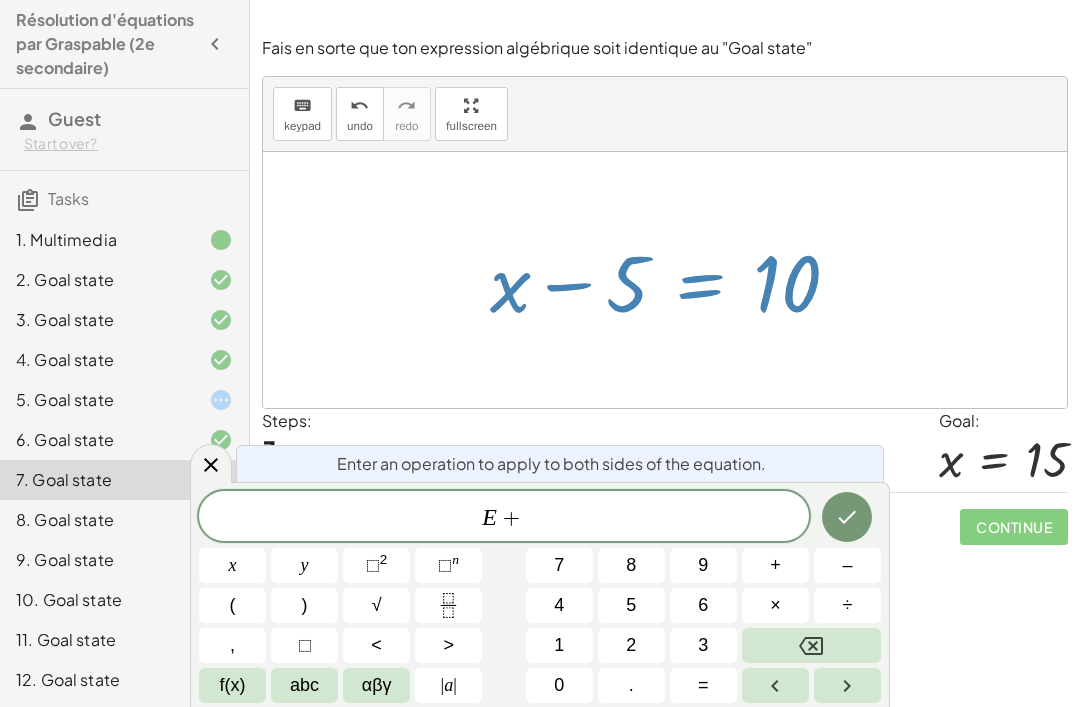 click on "5" at bounding box center (631, 605) 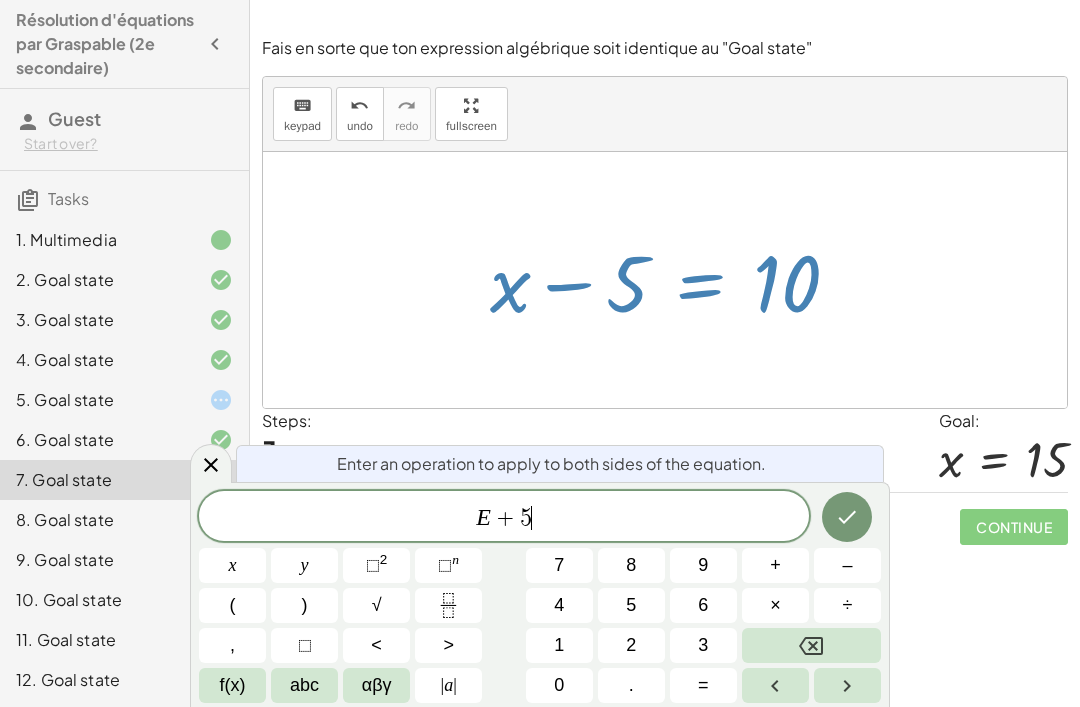 click 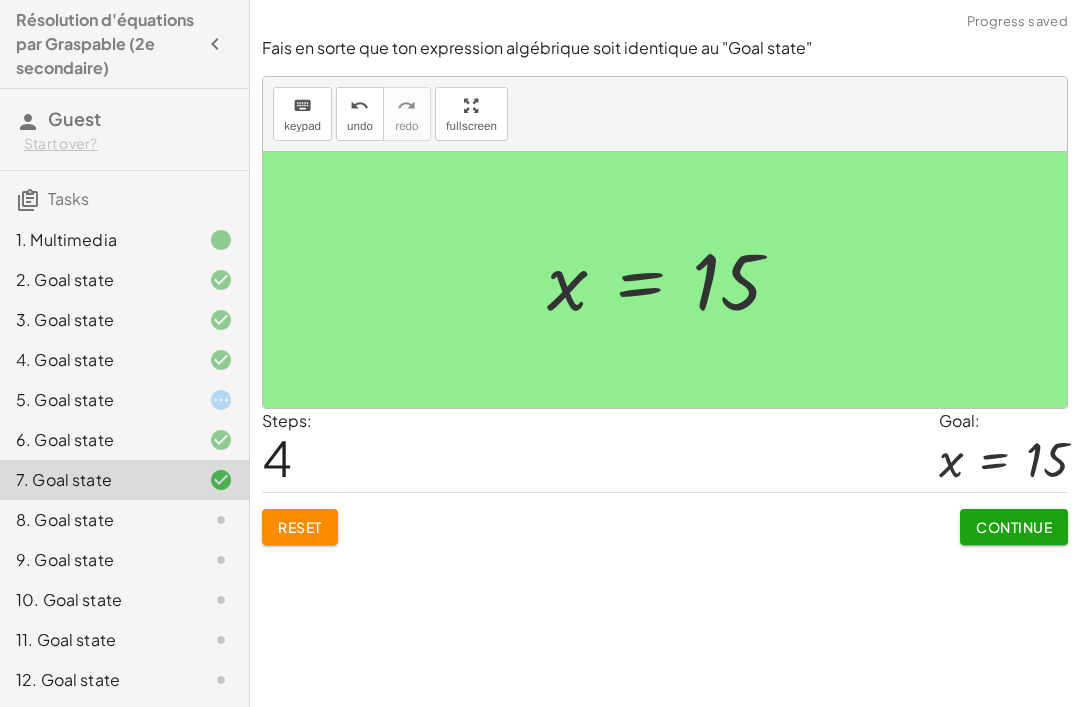 click on "Continue" 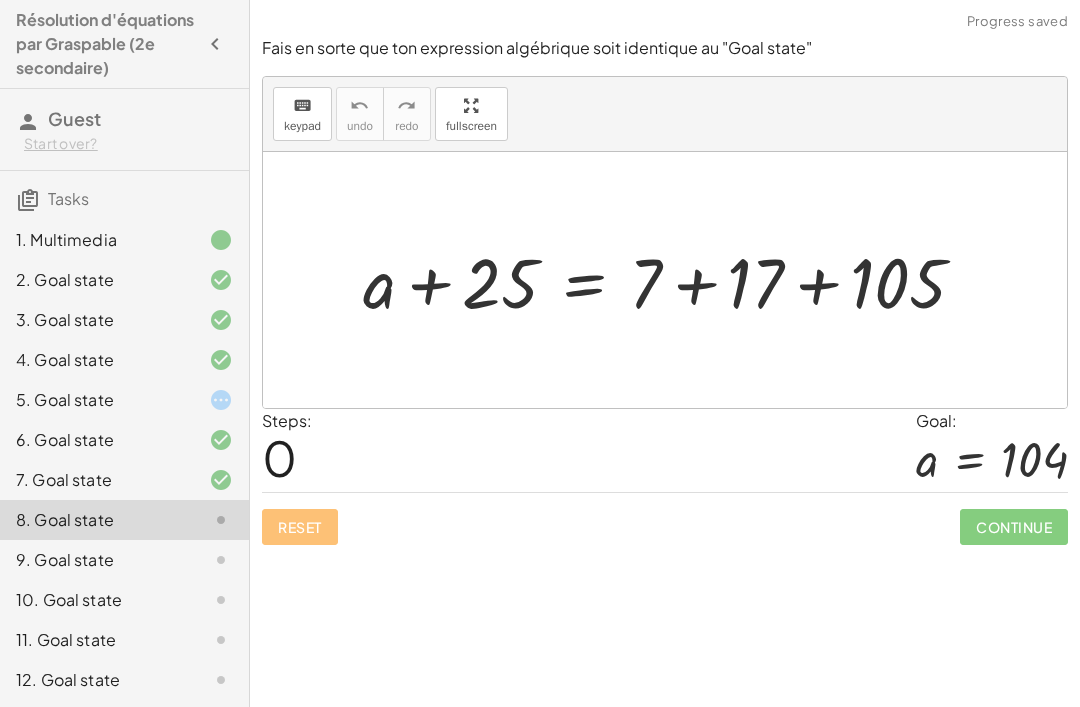 scroll, scrollTop: 0, scrollLeft: 0, axis: both 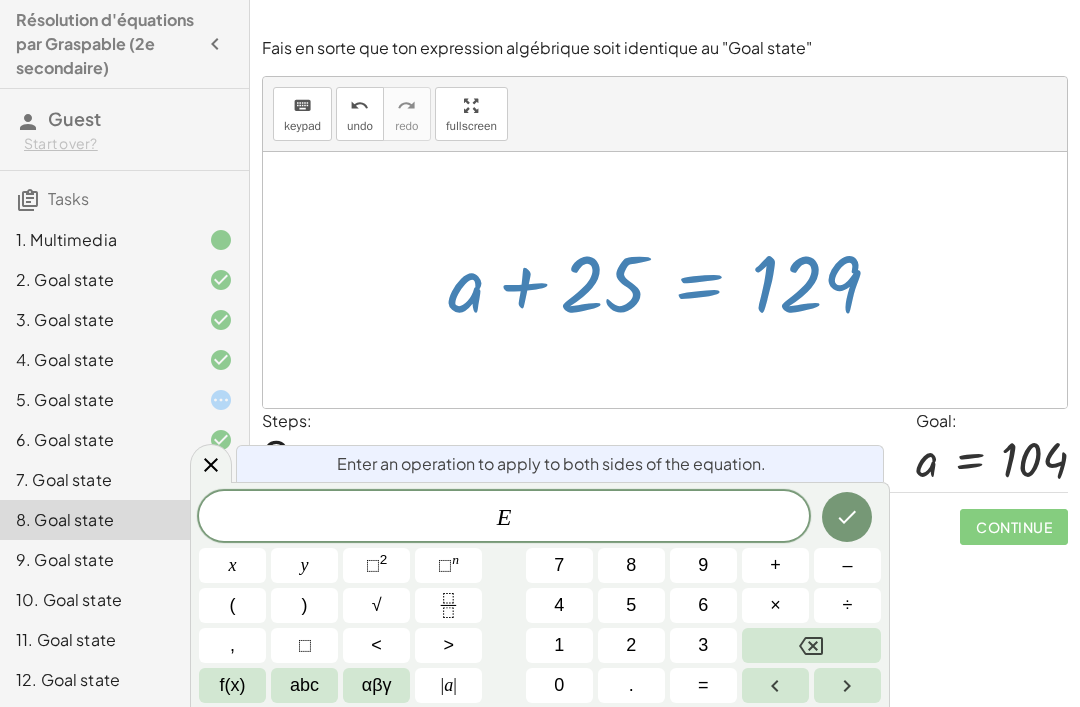 click on "–" at bounding box center [847, 565] 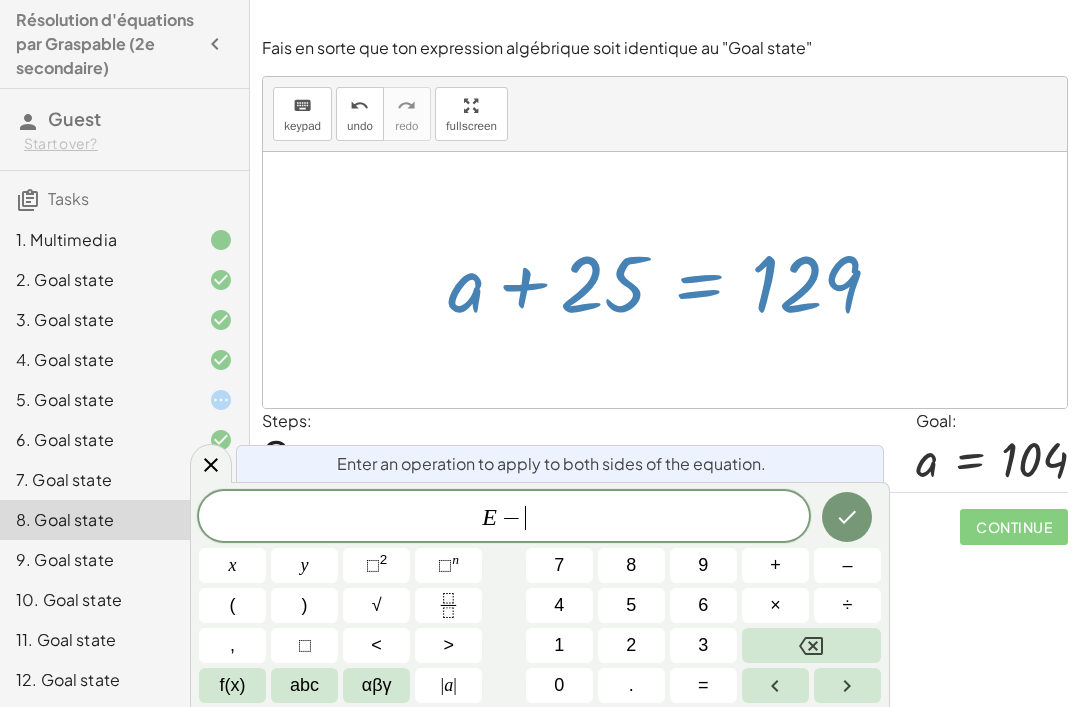 click on "2" at bounding box center [631, 645] 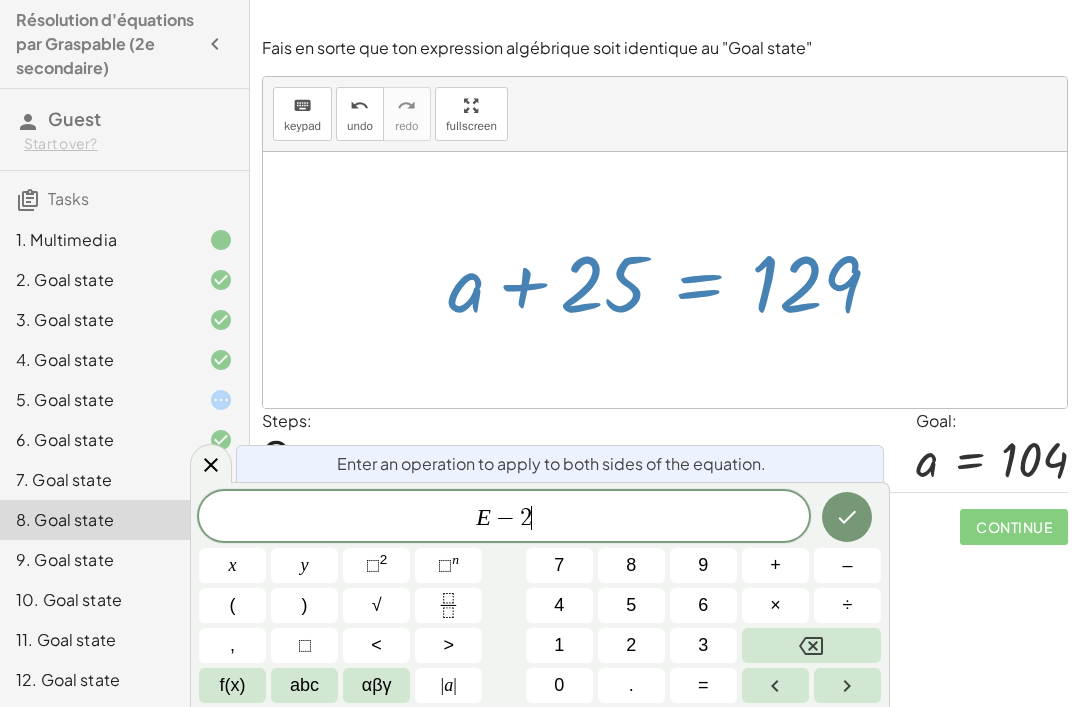 click on "2" at bounding box center [631, 645] 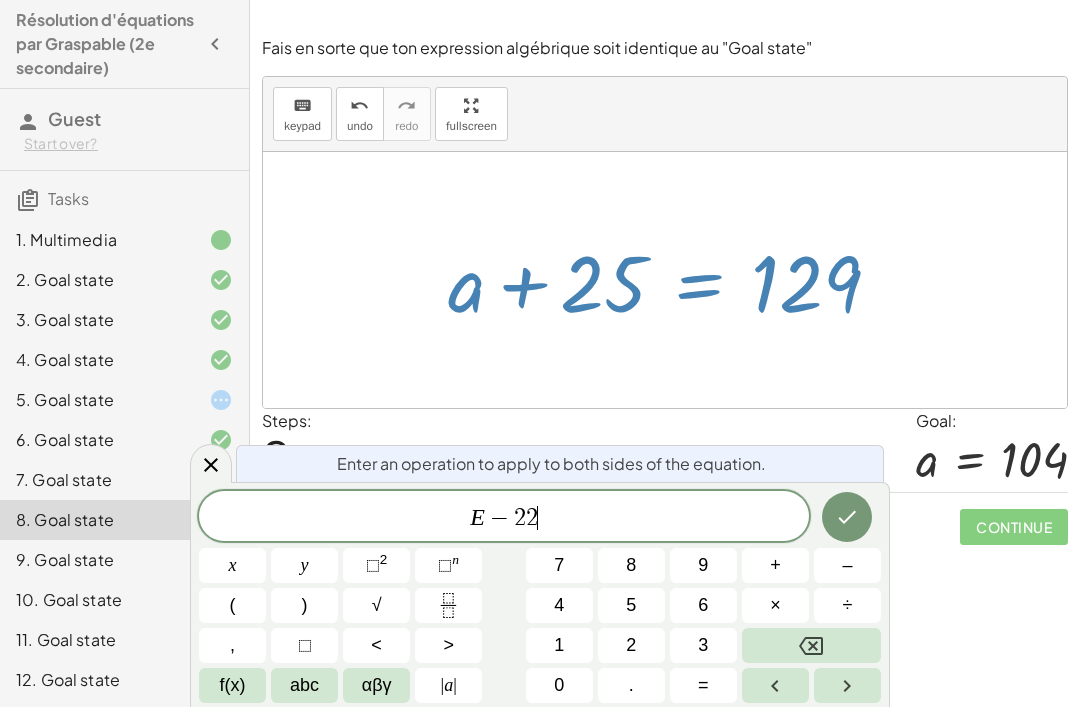 click at bounding box center (847, 517) 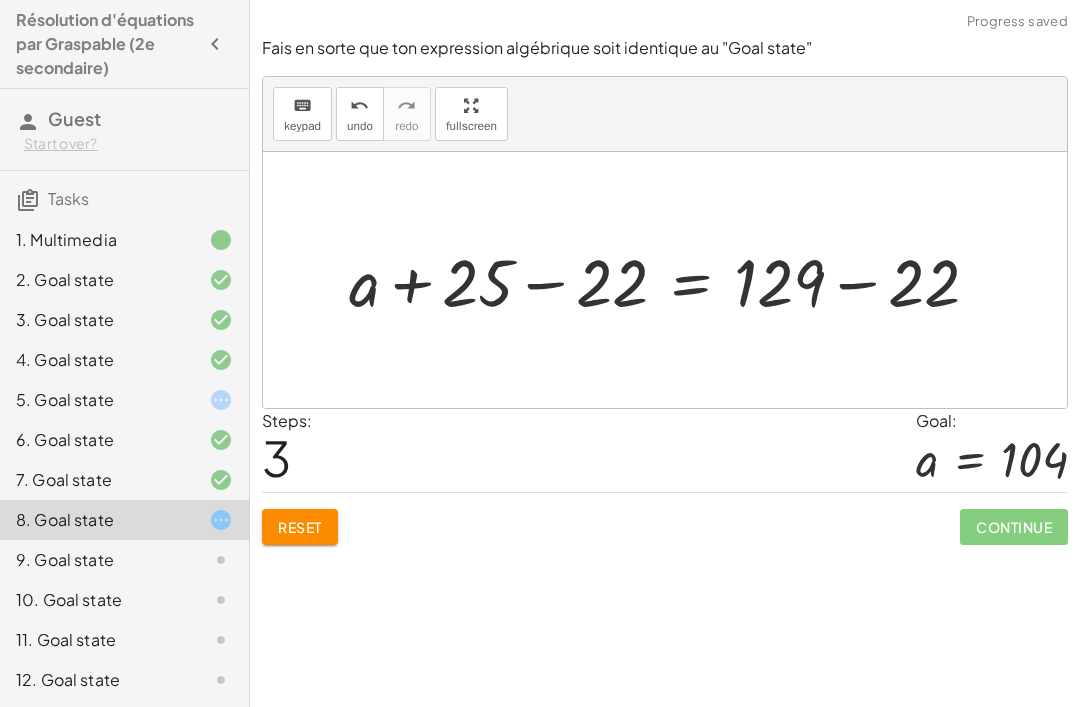 click on "Reset" at bounding box center (300, 527) 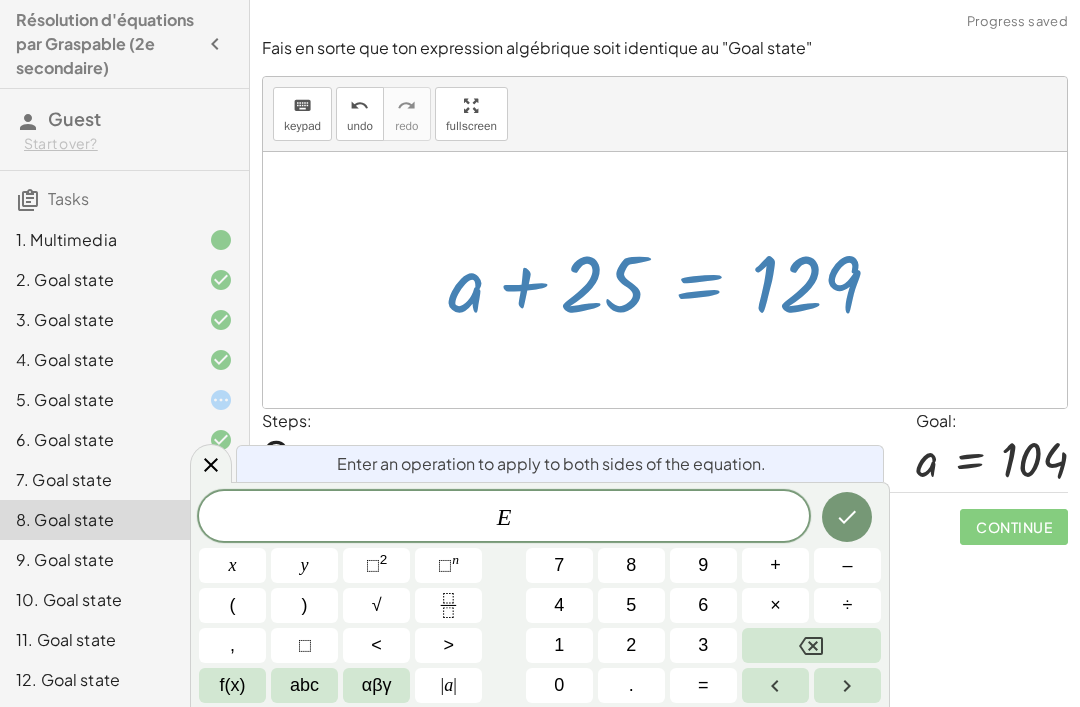 click on "–" at bounding box center (847, 565) 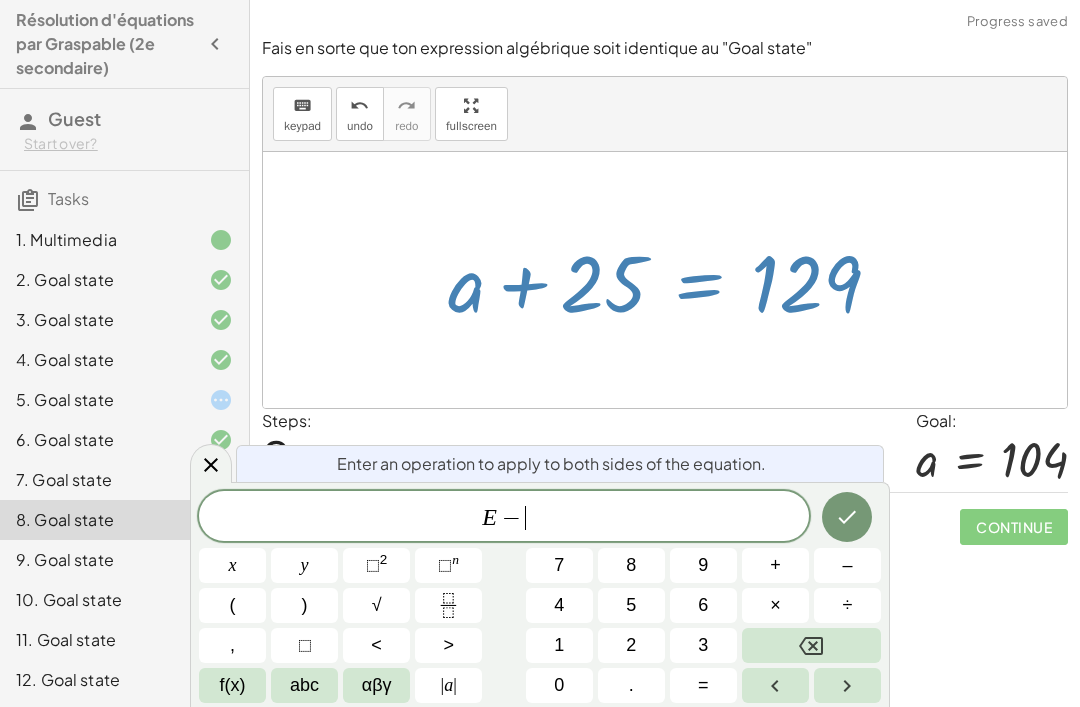 click on "2" at bounding box center (631, 645) 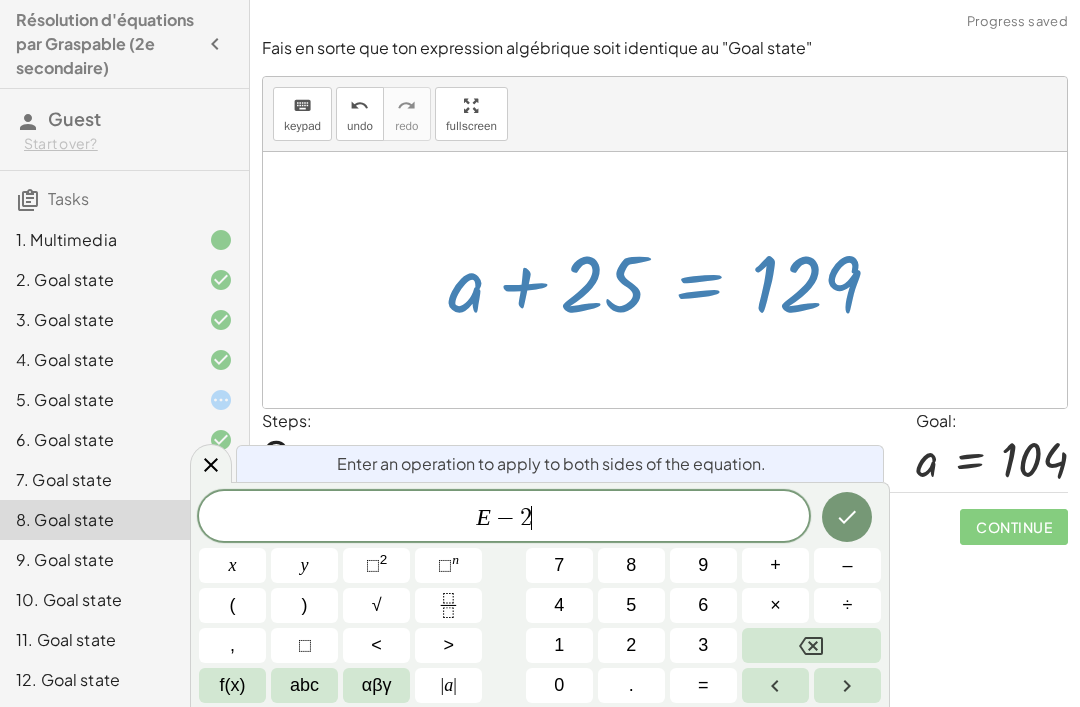 click on "2" at bounding box center (631, 645) 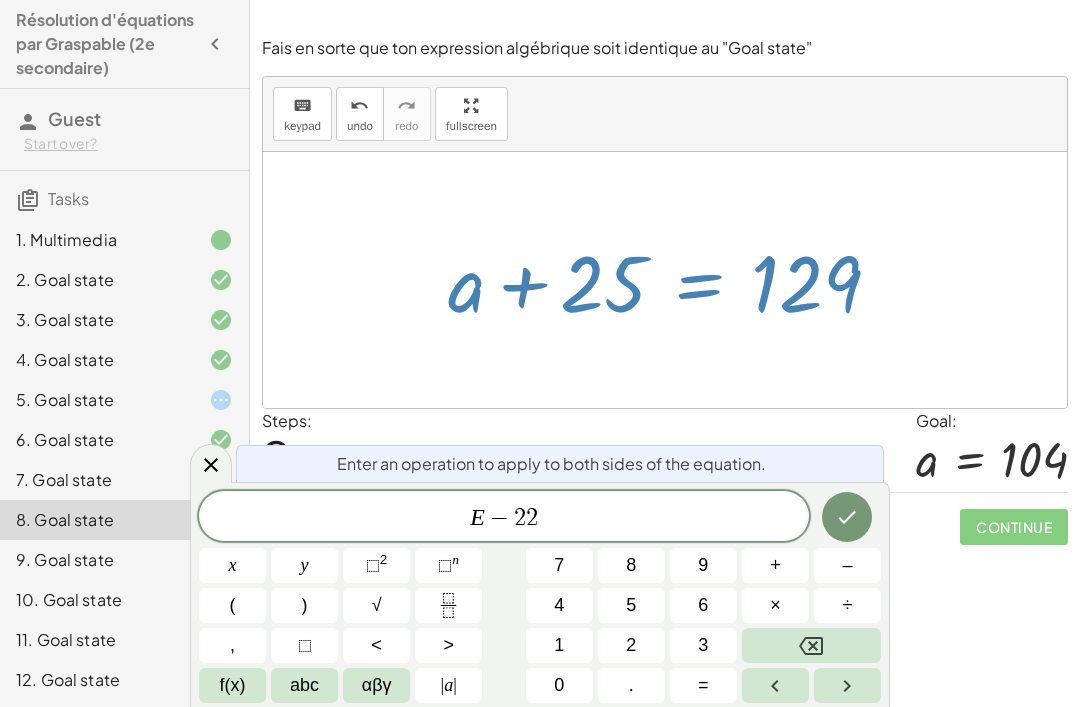 click 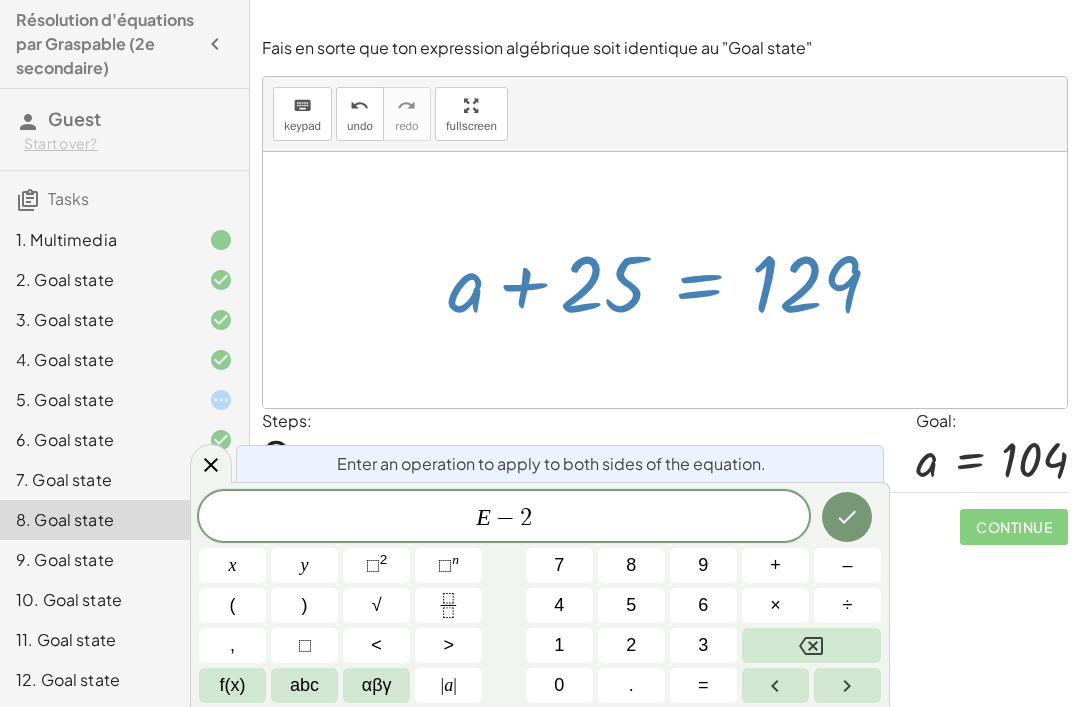 click on "5" at bounding box center [631, 605] 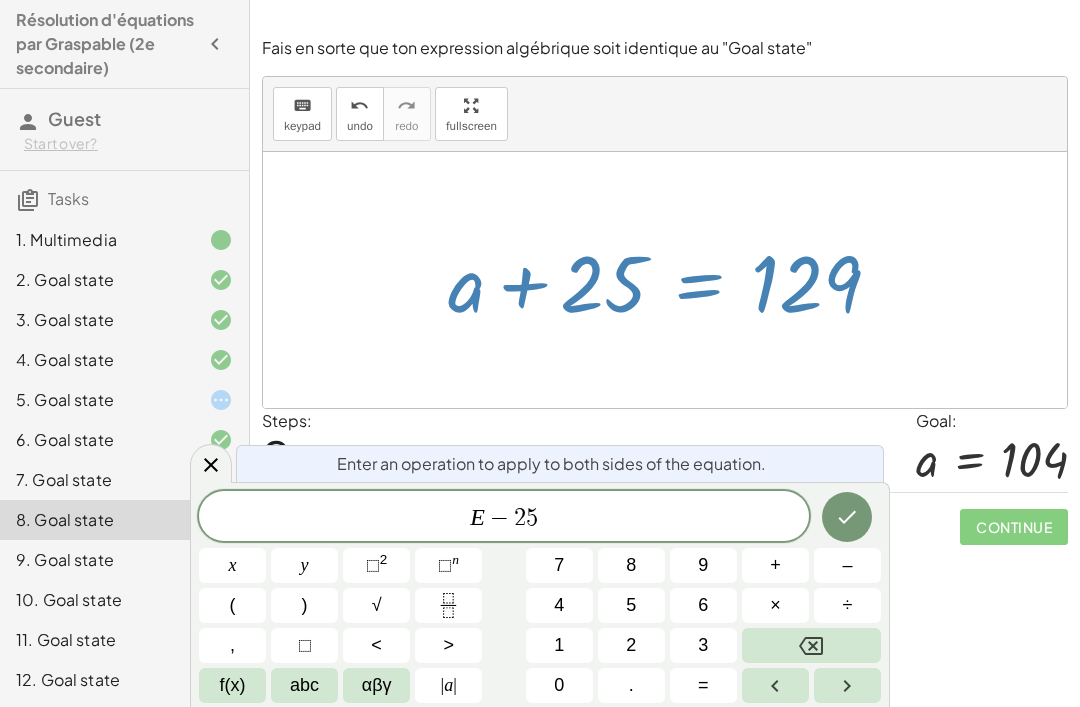 click 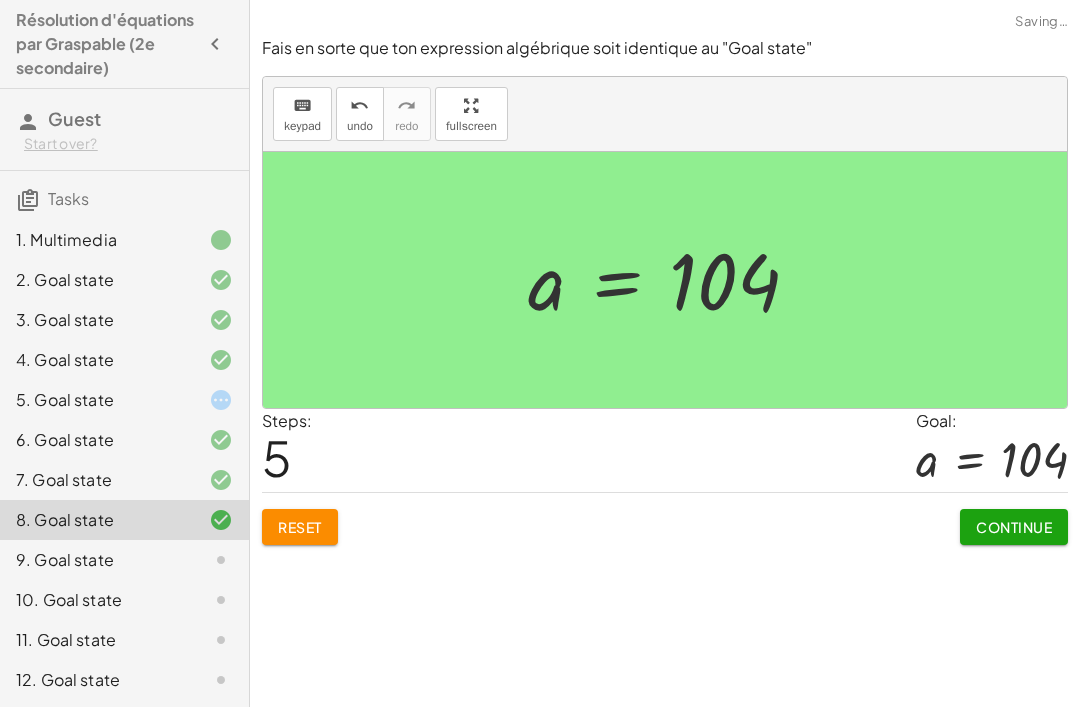 click on "Continue" at bounding box center (1014, 527) 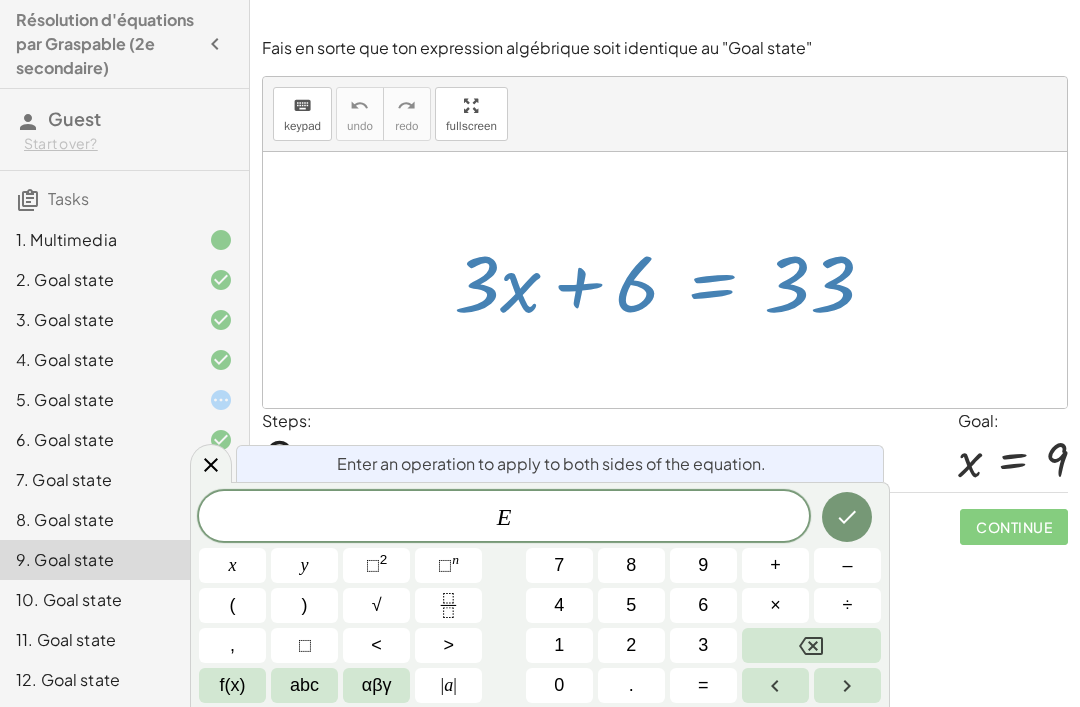click on "–" at bounding box center [847, 565] 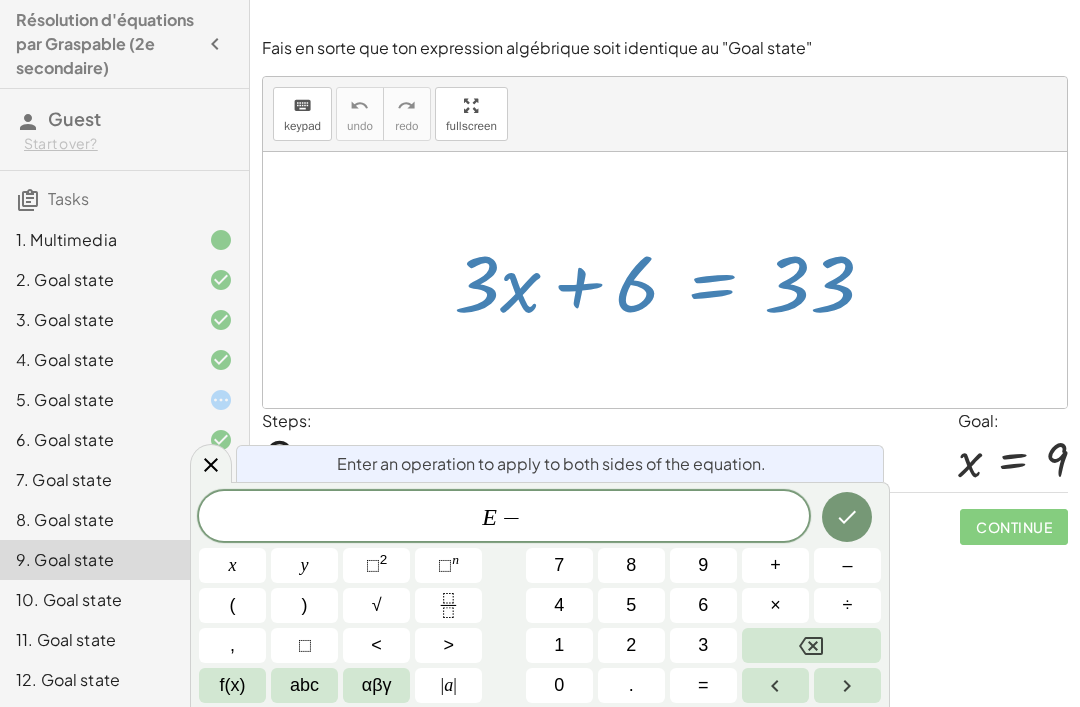 click on "6" at bounding box center (703, 605) 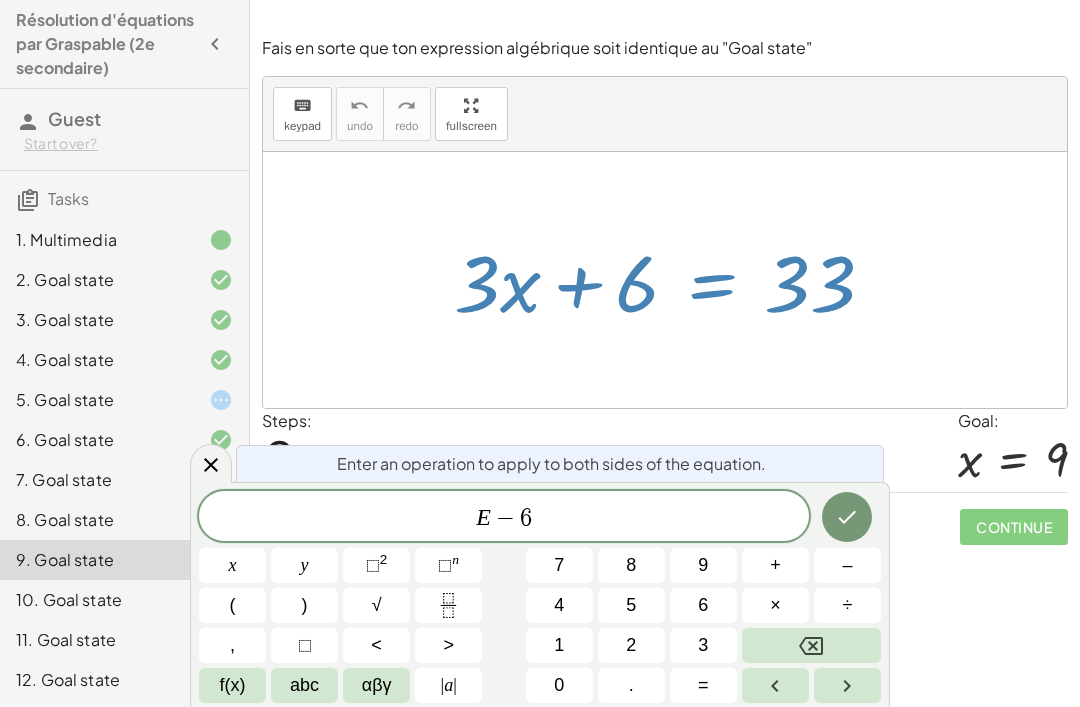click 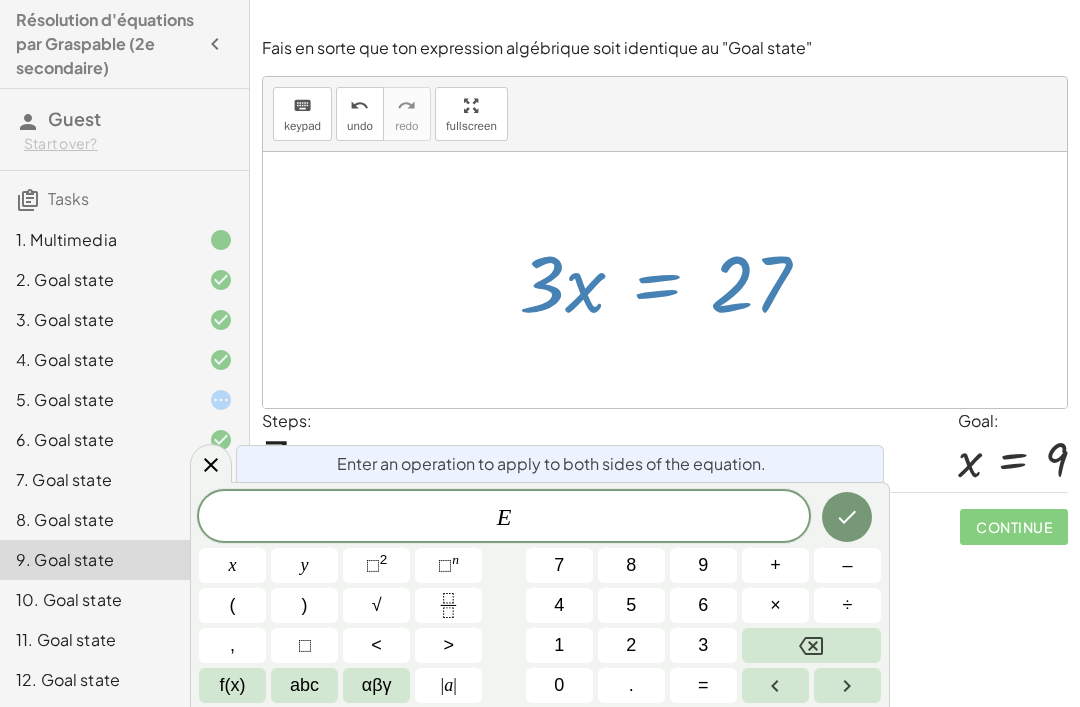 click on "÷" at bounding box center (847, 605) 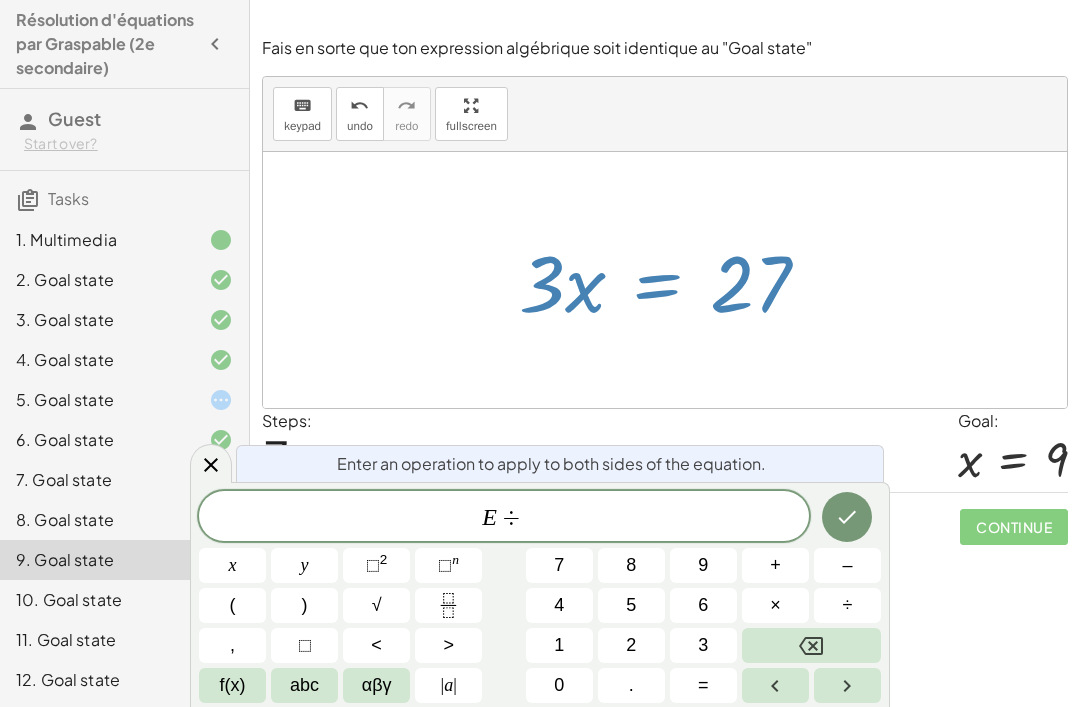 click on "3" at bounding box center (703, 645) 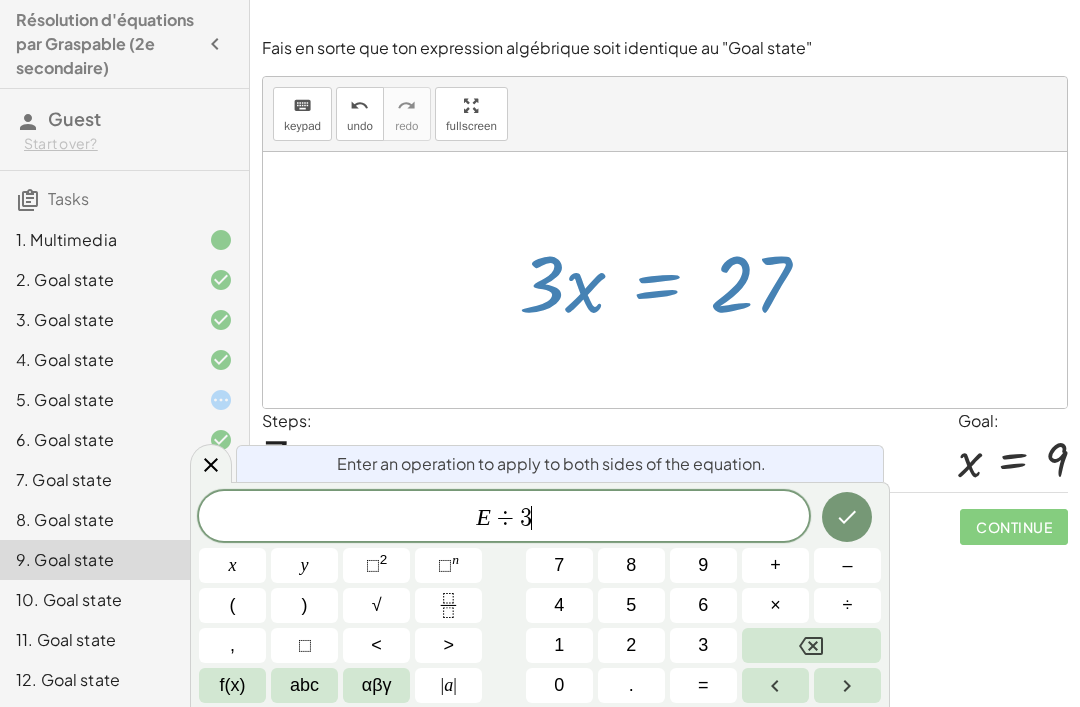 click 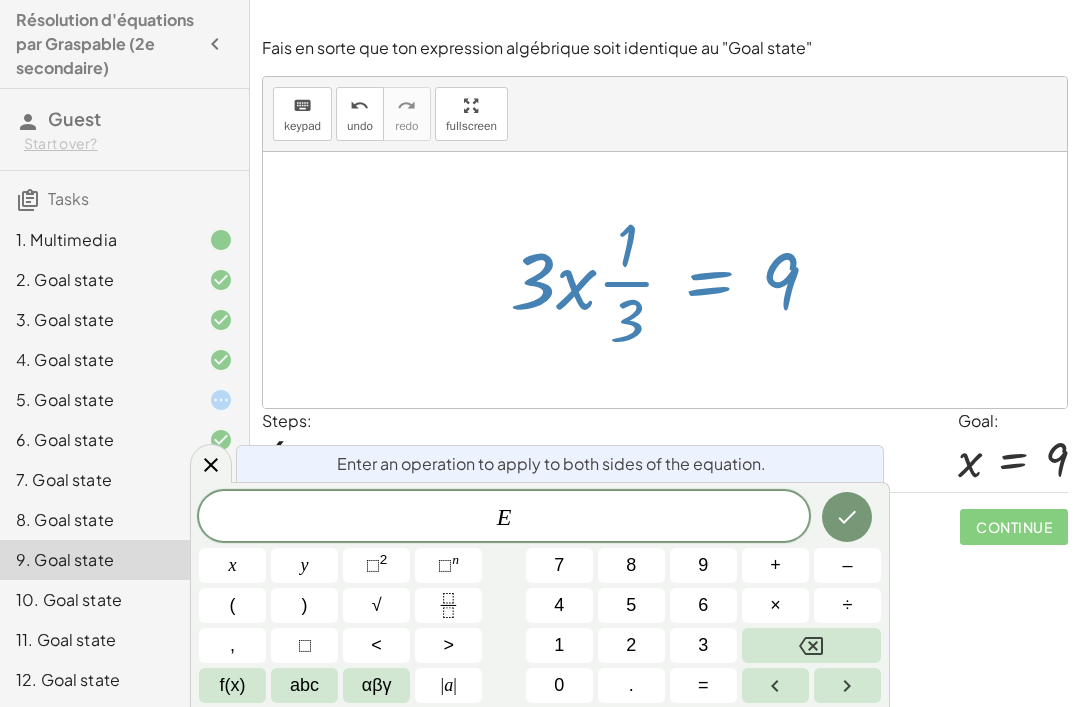 click on "÷" at bounding box center [847, 605] 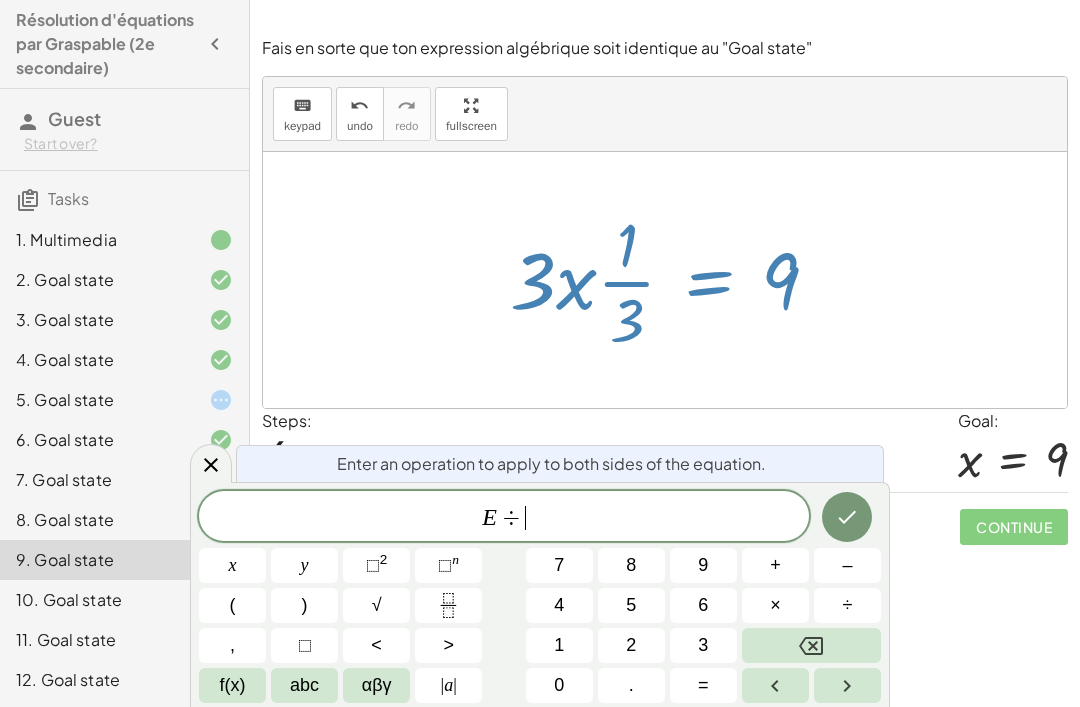 click on "3" at bounding box center (703, 645) 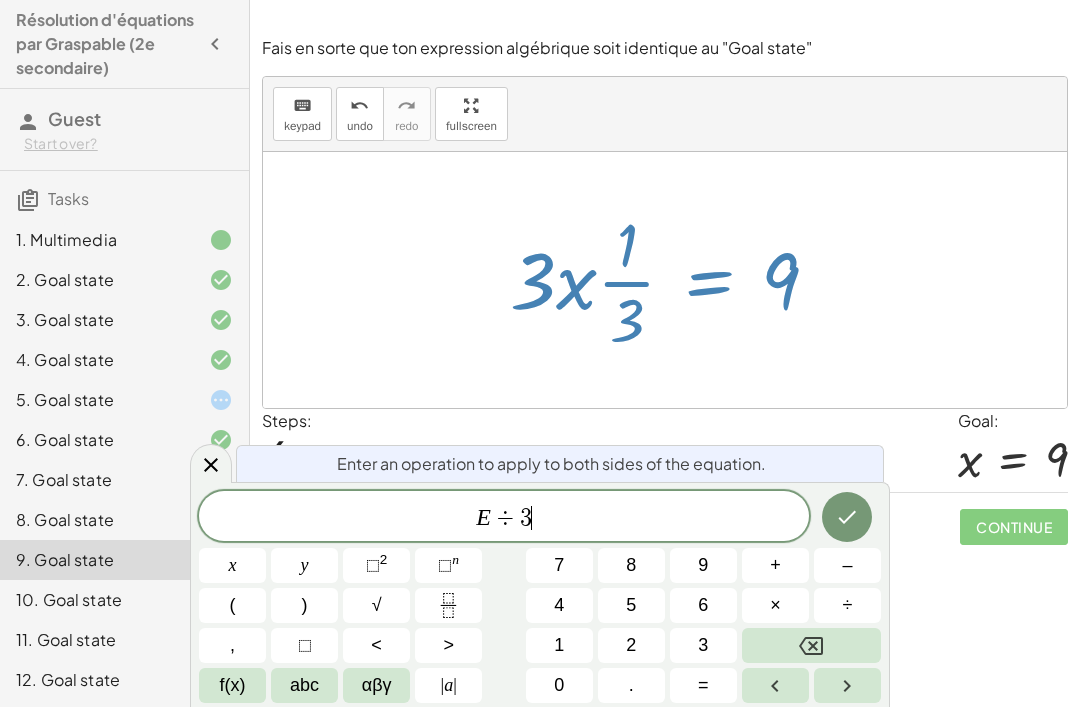 click 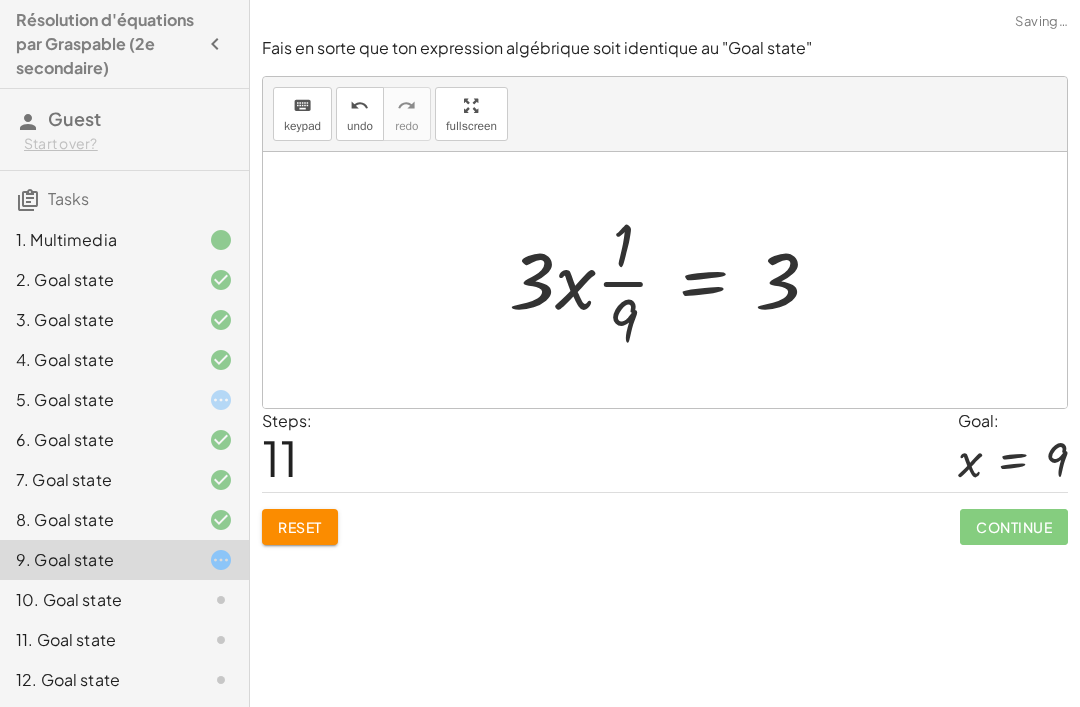 click on "Reset" 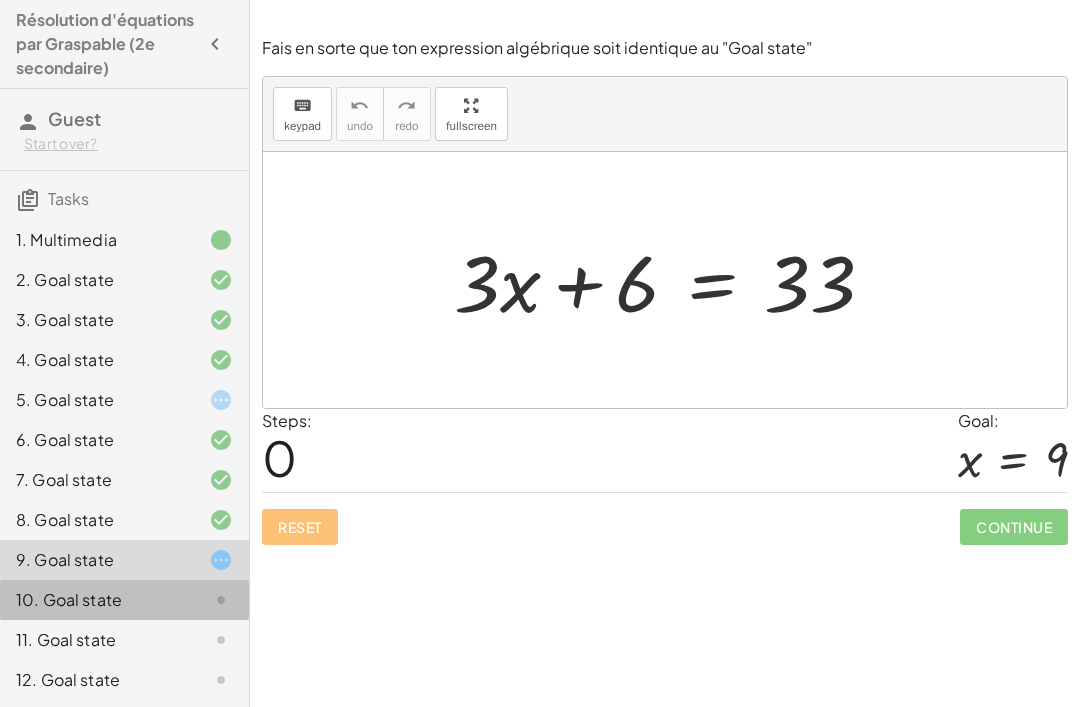 click 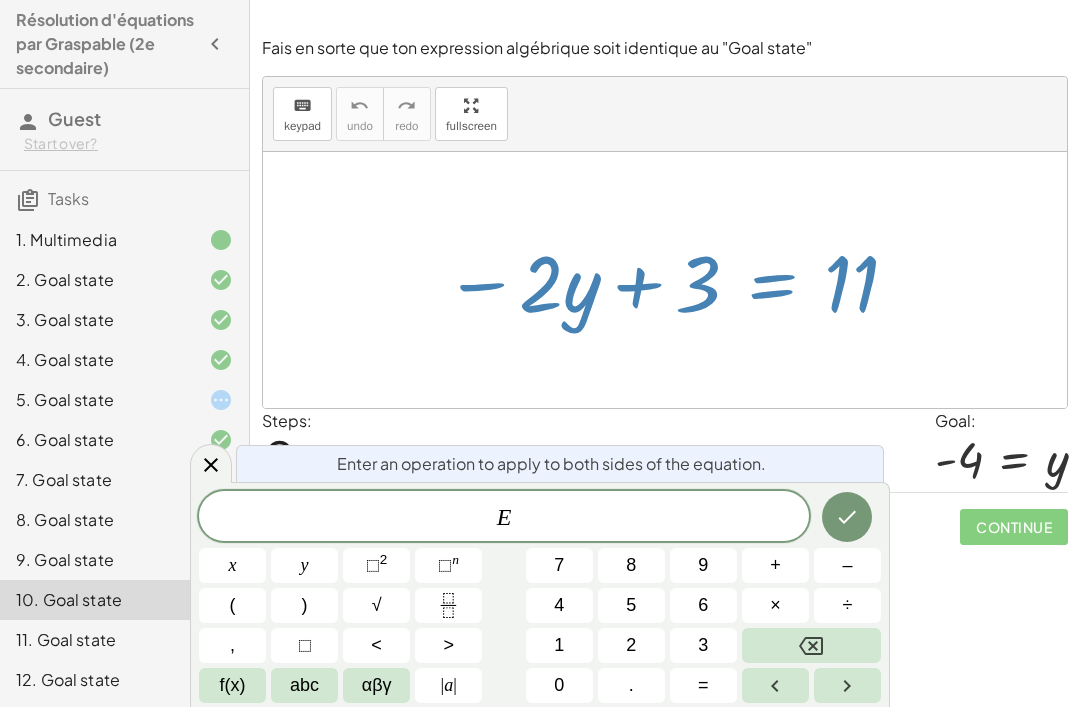 click on "–" at bounding box center (847, 565) 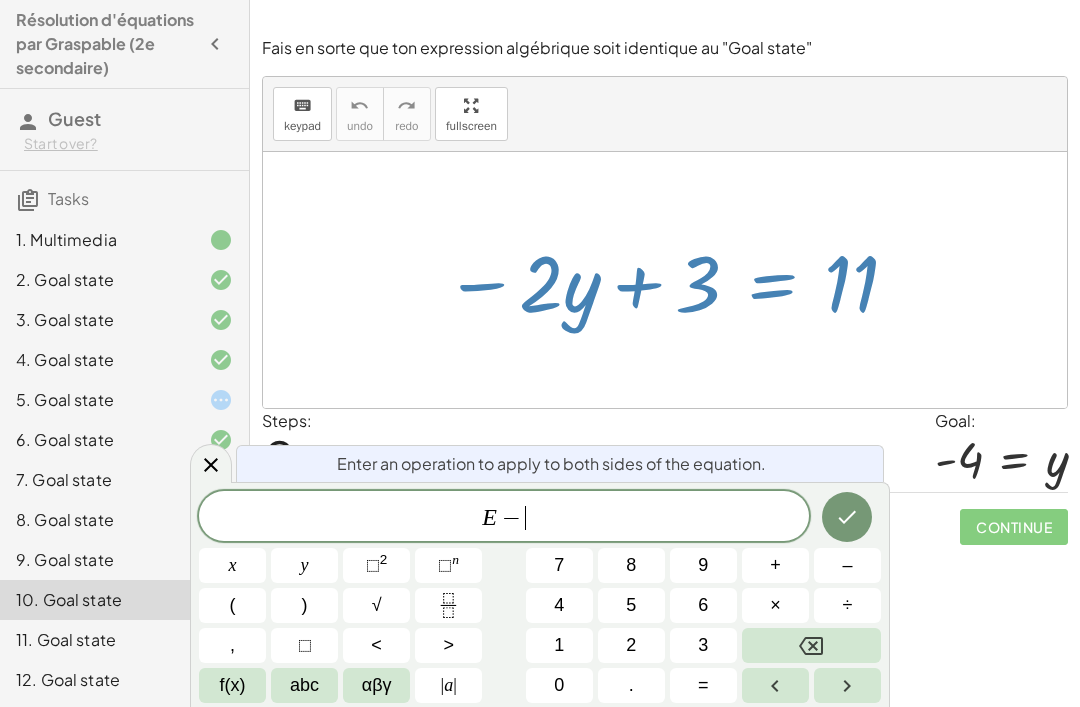 click on "3" at bounding box center [703, 645] 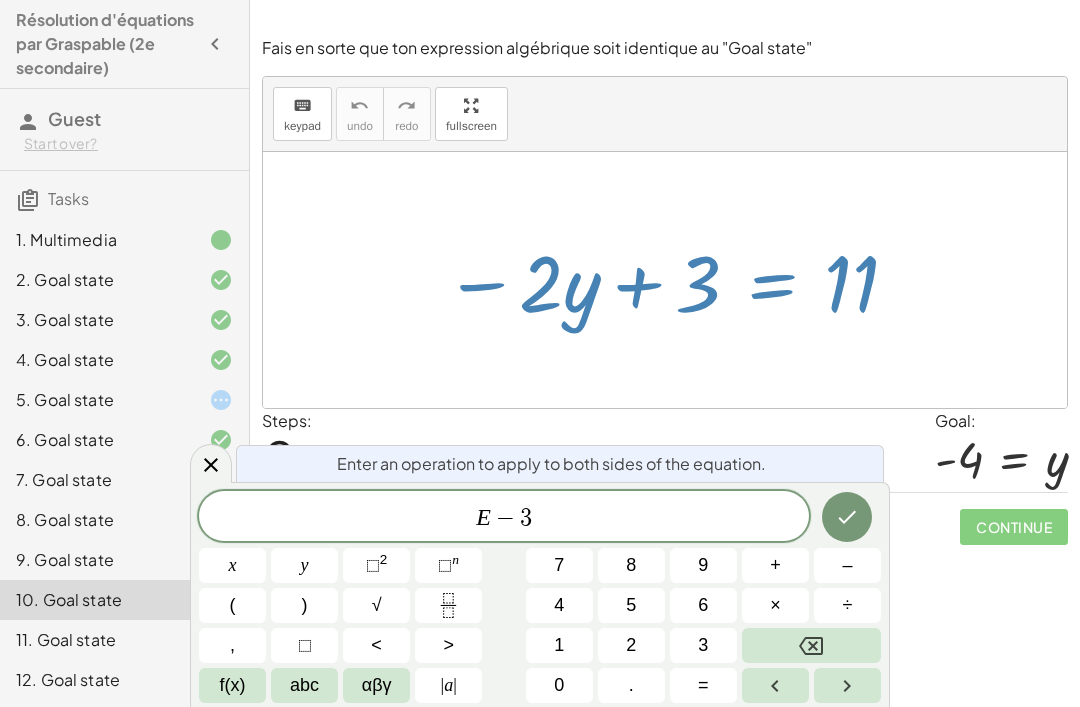 click at bounding box center (847, 517) 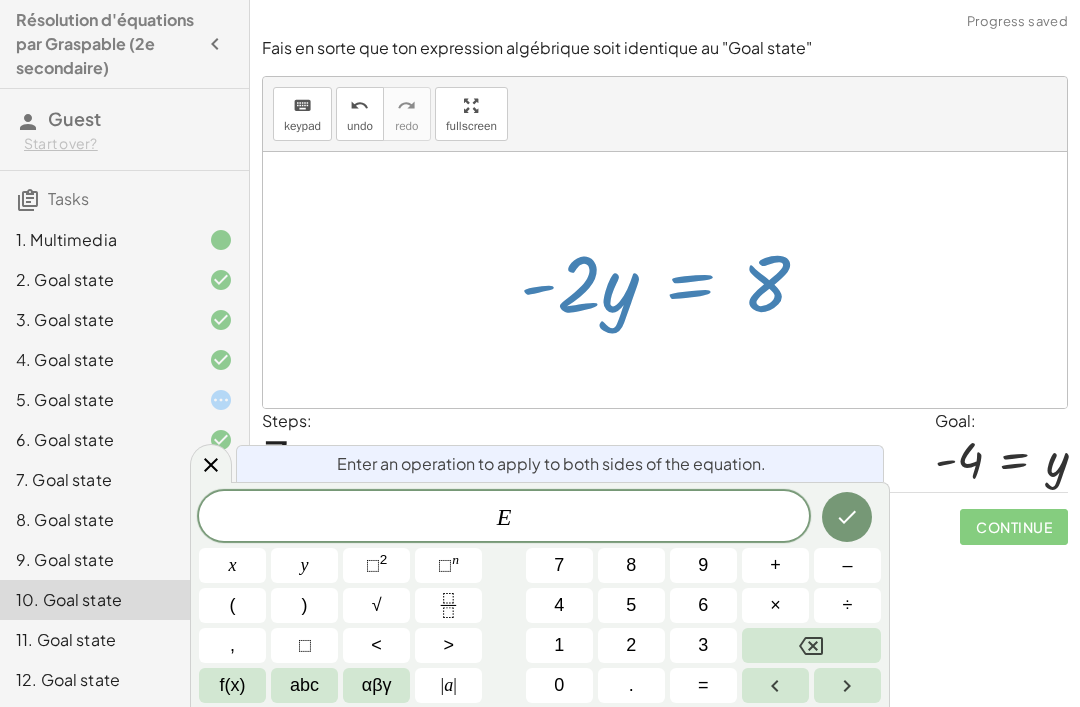 click on "–" at bounding box center [847, 565] 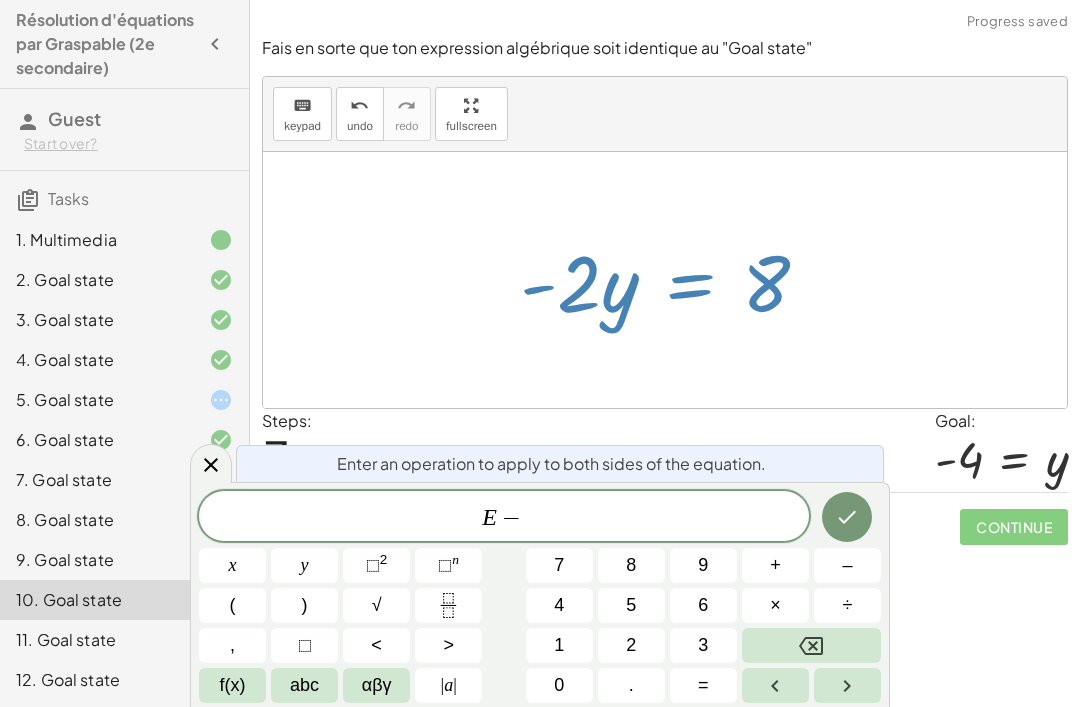 click on "8" at bounding box center (631, 565) 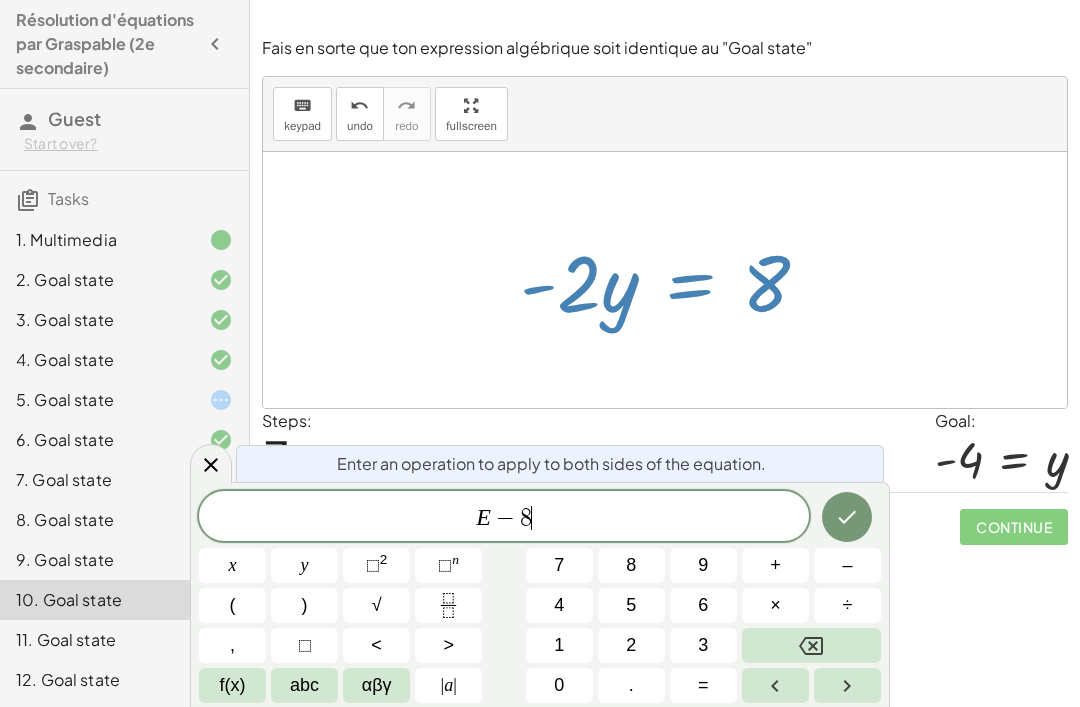click 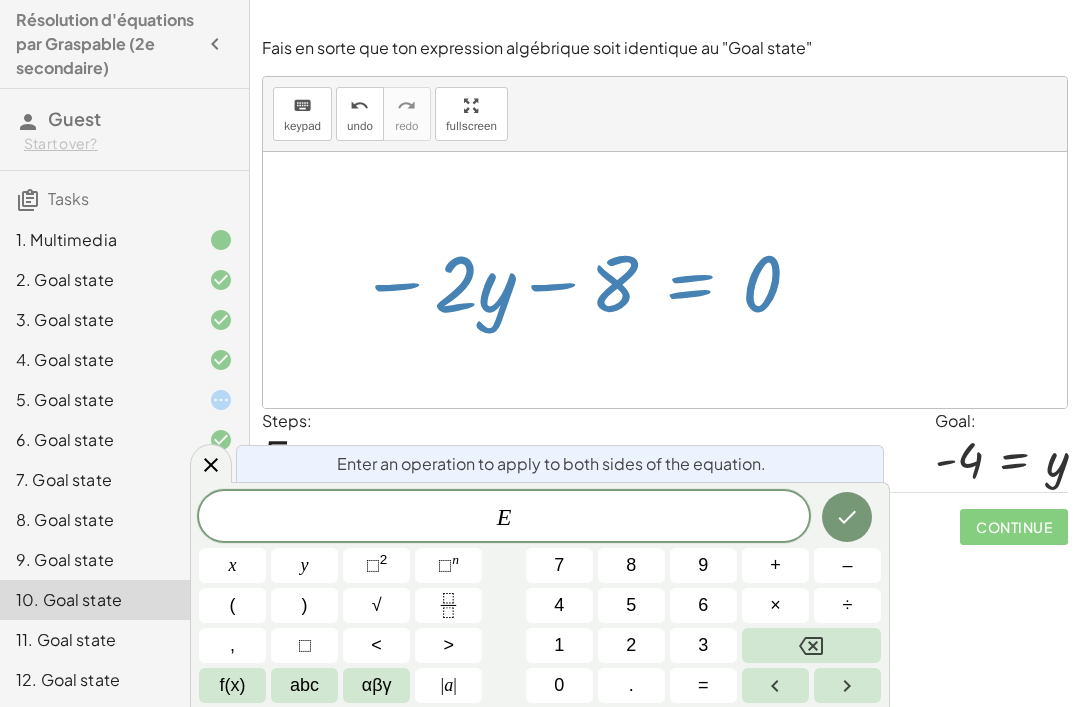 click on "–" at bounding box center [847, 565] 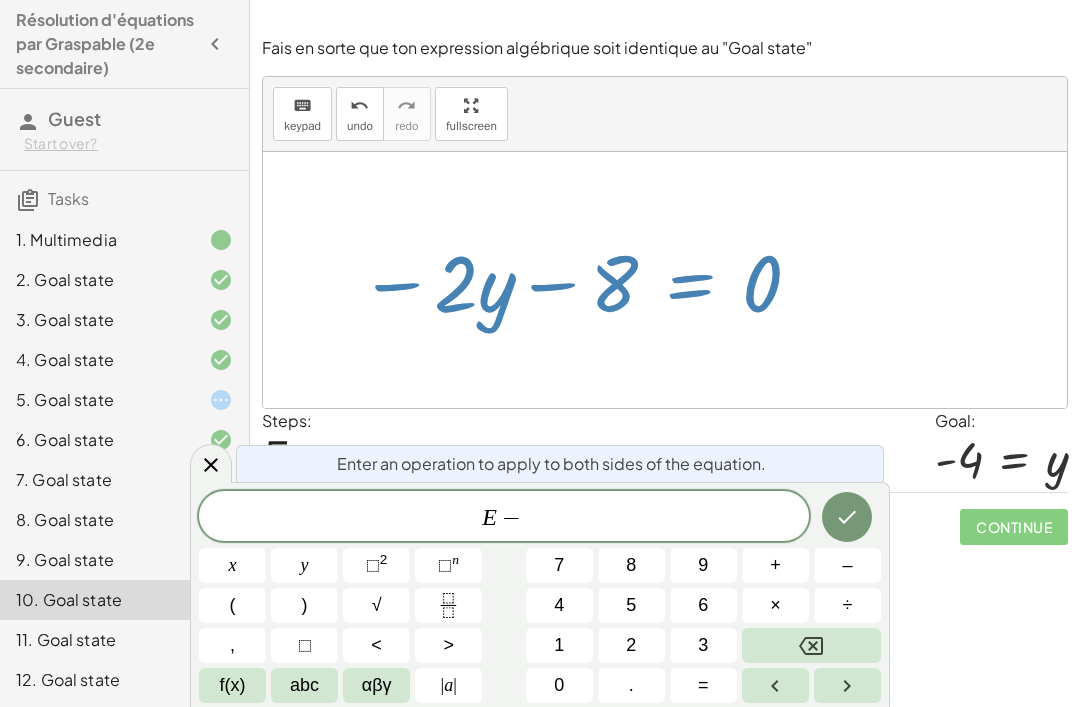 click on "4" at bounding box center (559, 605) 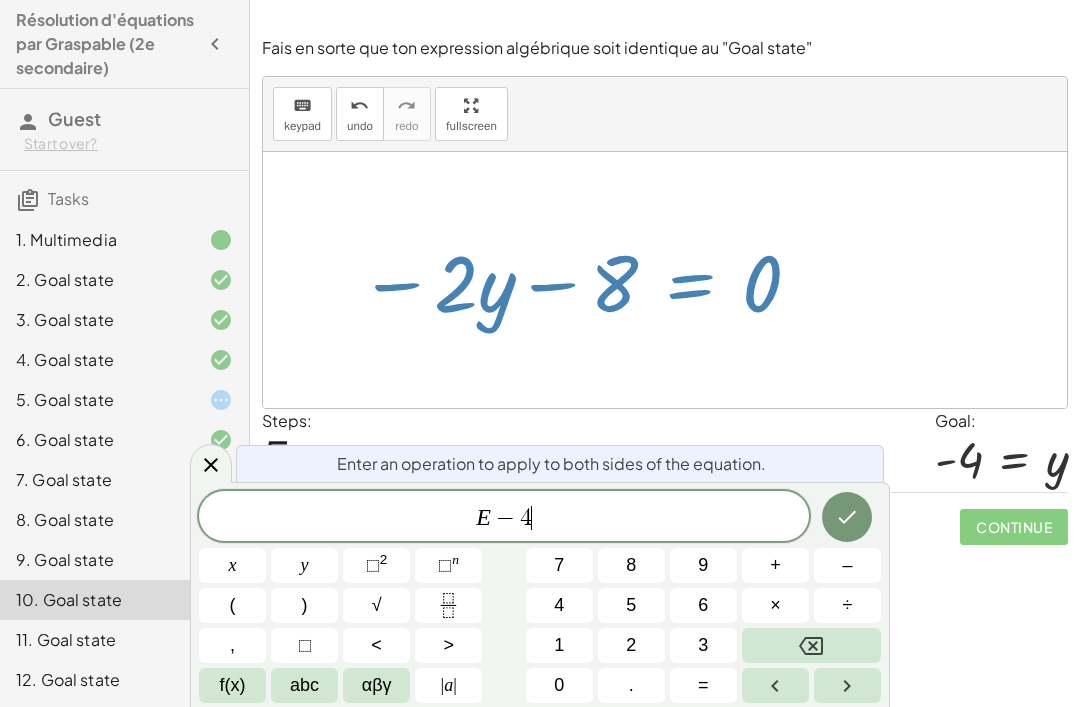 click at bounding box center [847, 517] 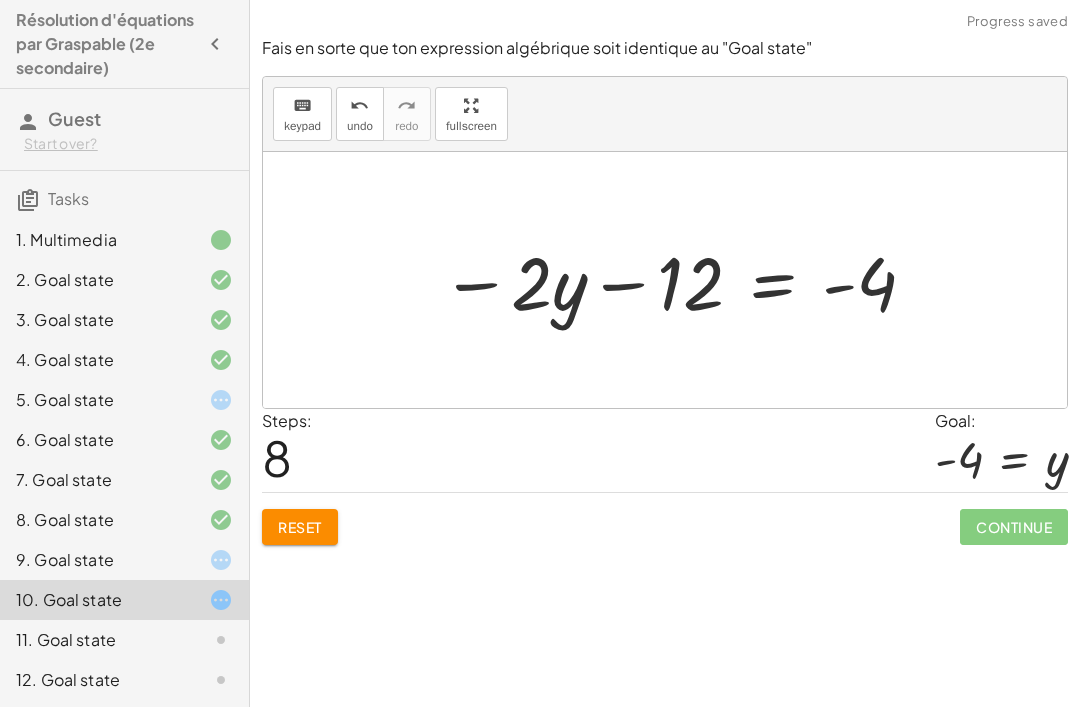 click 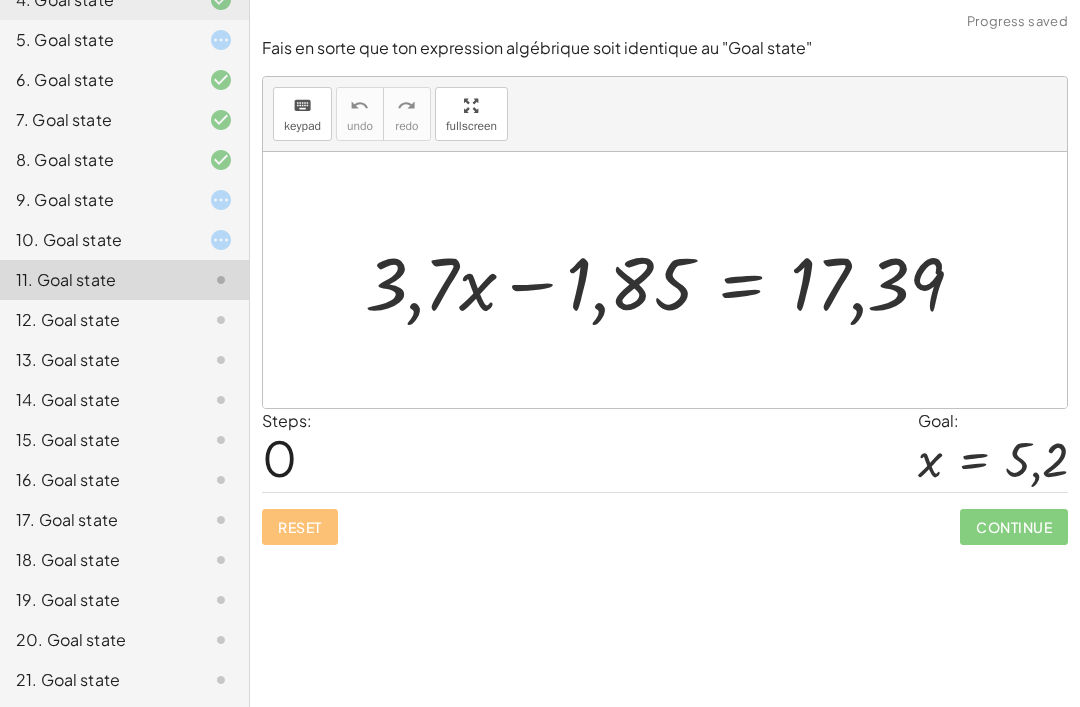 scroll, scrollTop: 360, scrollLeft: 0, axis: vertical 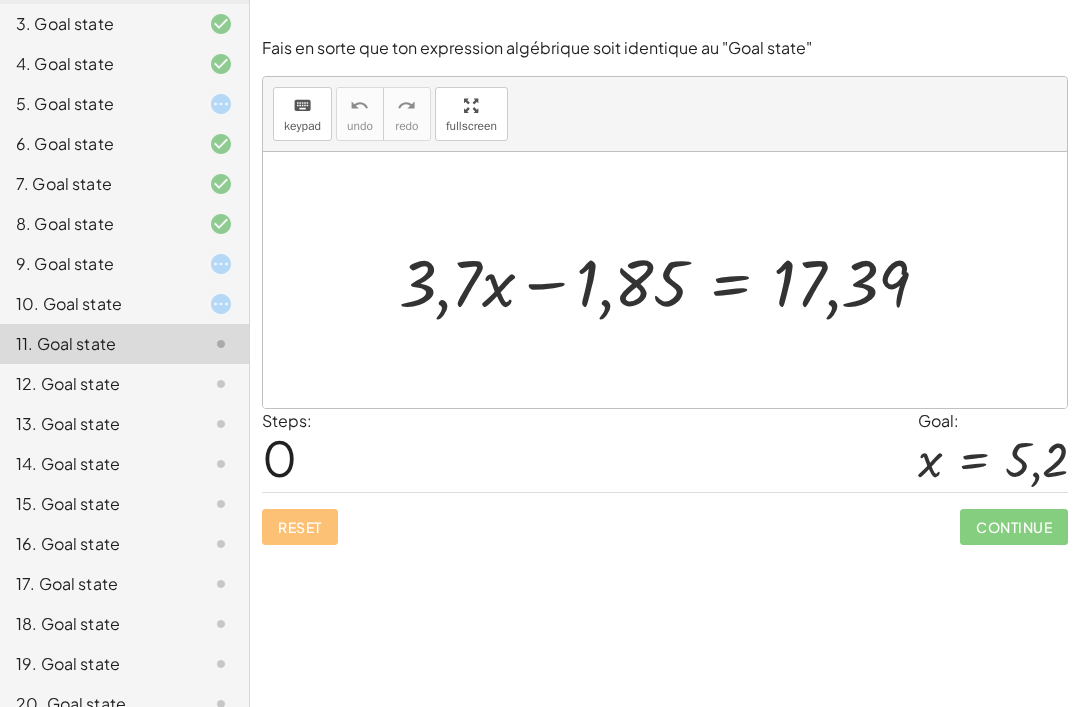 click on "15. Goal state" 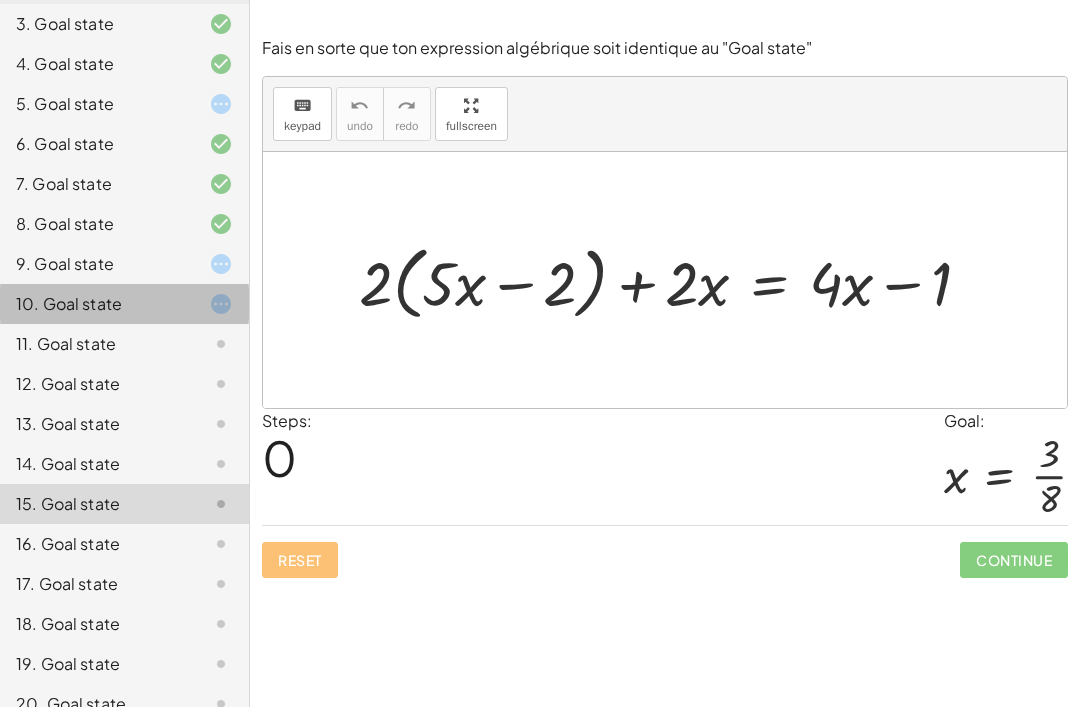 click on "10. Goal state" 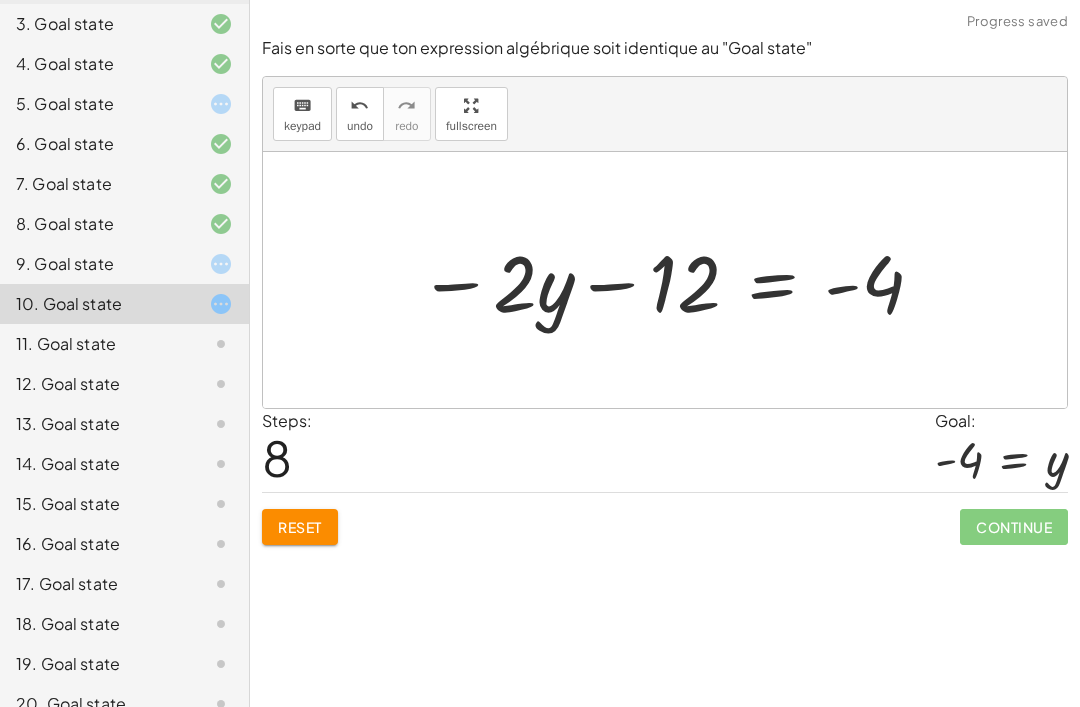 click on "11. Goal state" 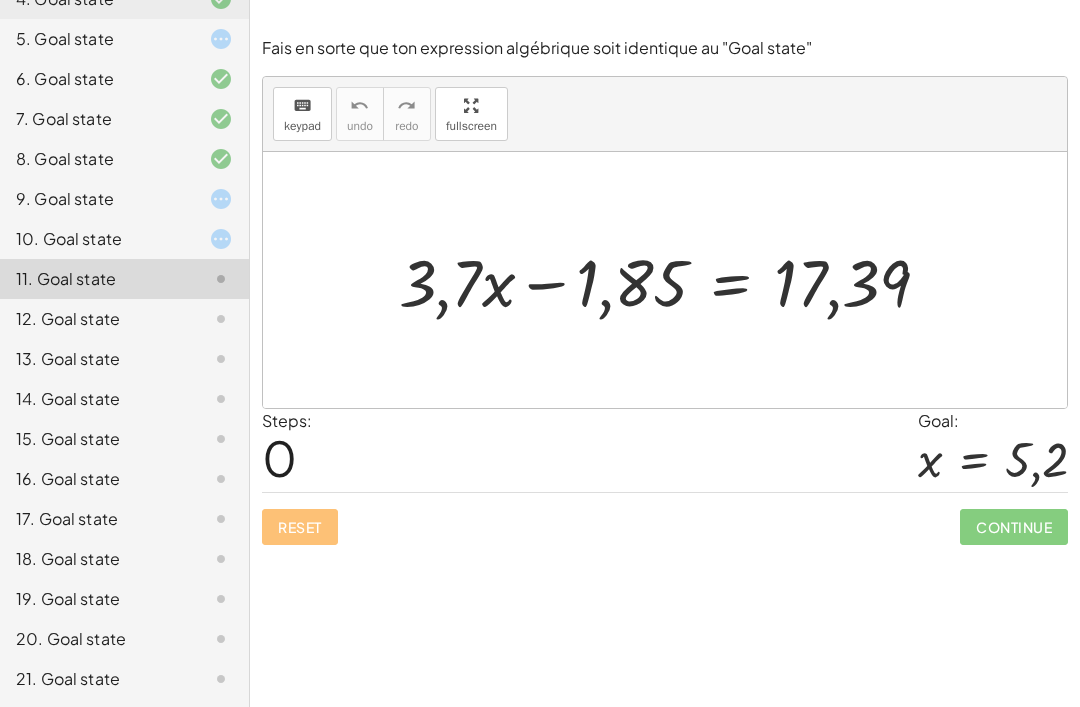 scroll, scrollTop: 360, scrollLeft: 0, axis: vertical 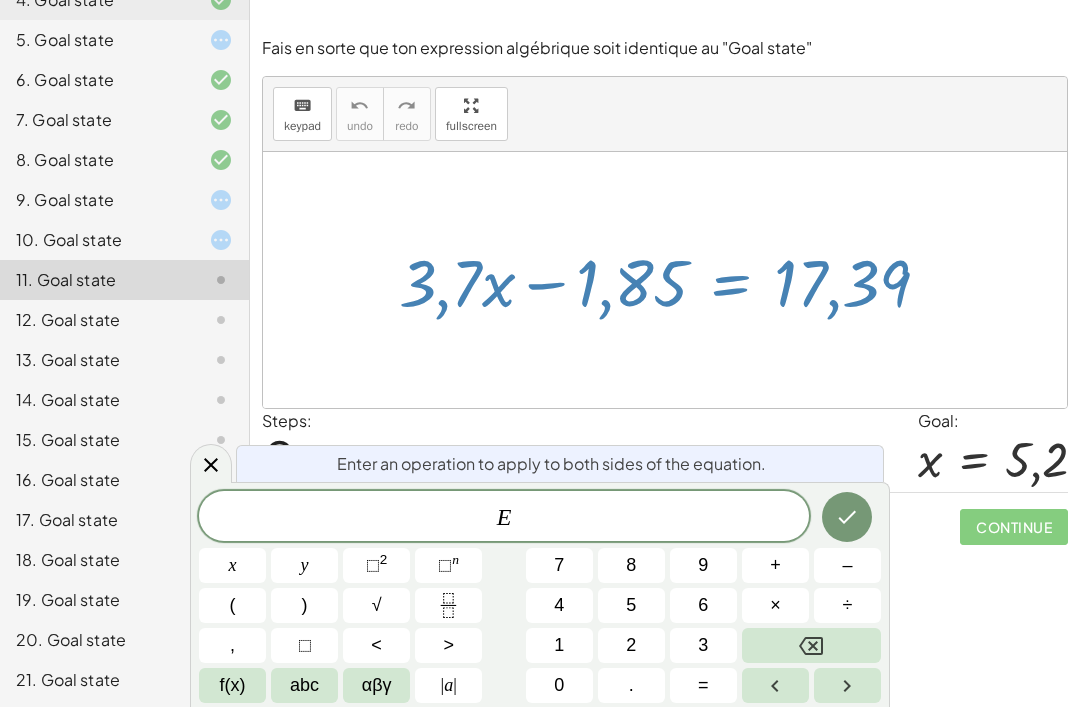 click on "+" at bounding box center (775, 565) 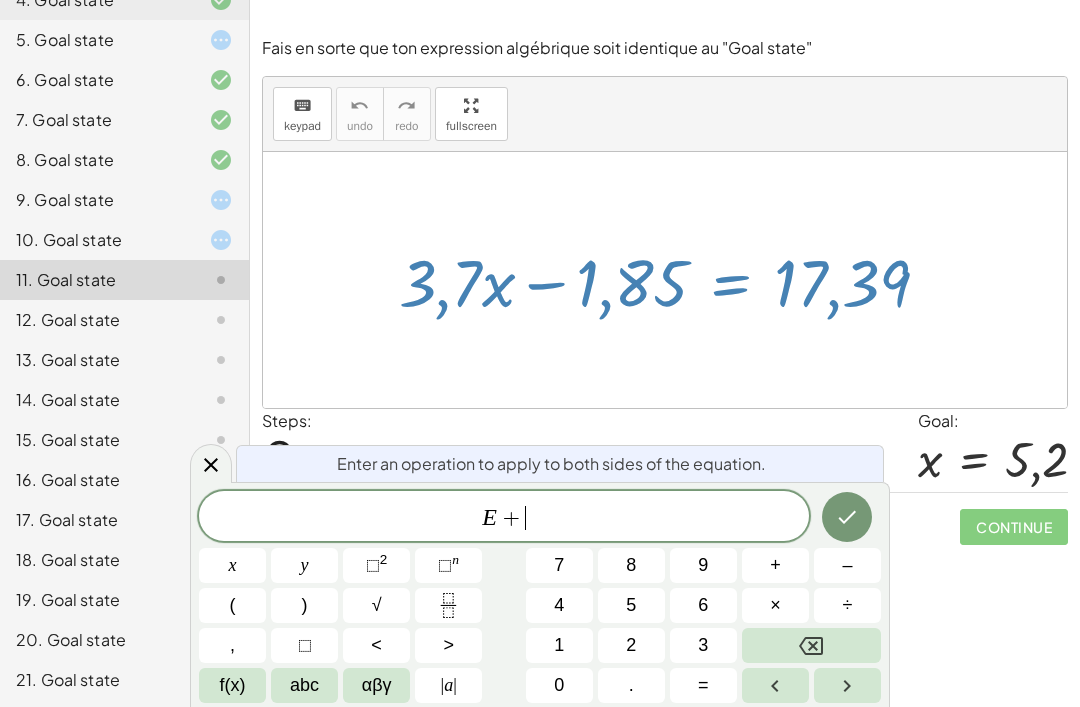 click on "1" at bounding box center (559, 645) 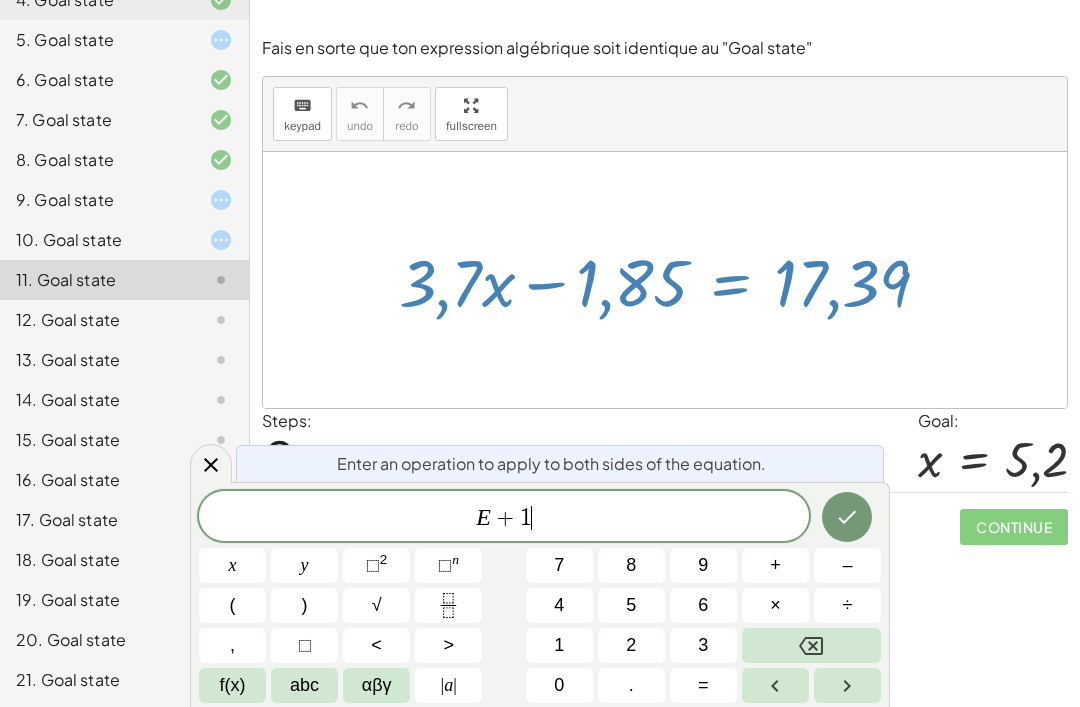 click on "." at bounding box center [631, 685] 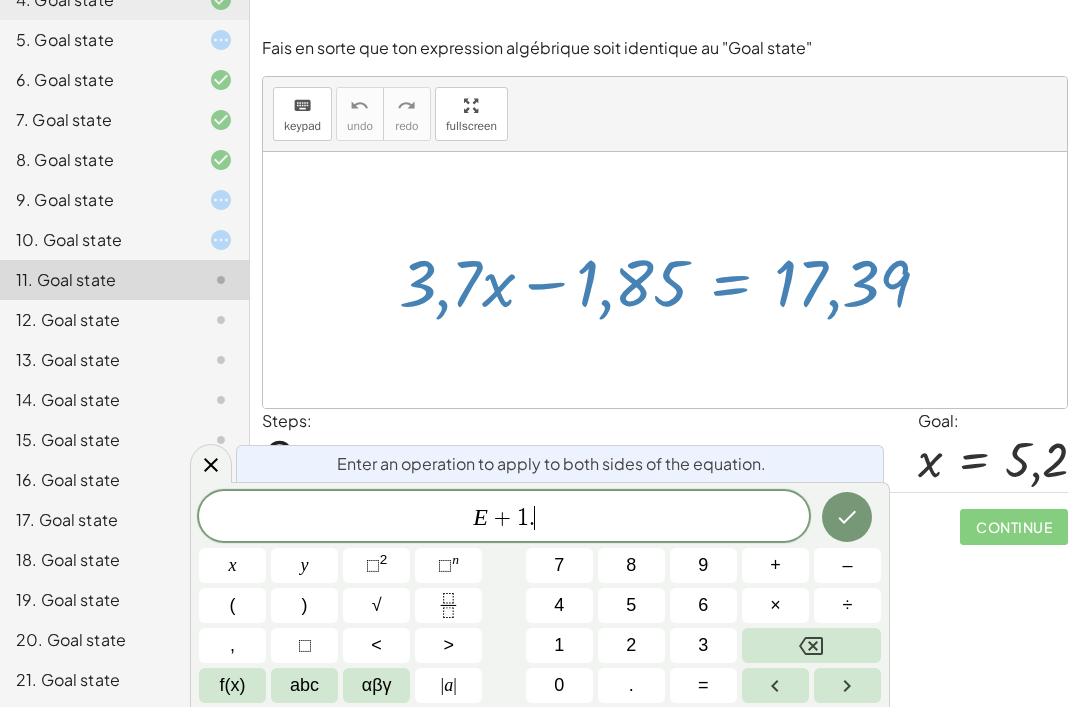 click on "8" at bounding box center (631, 565) 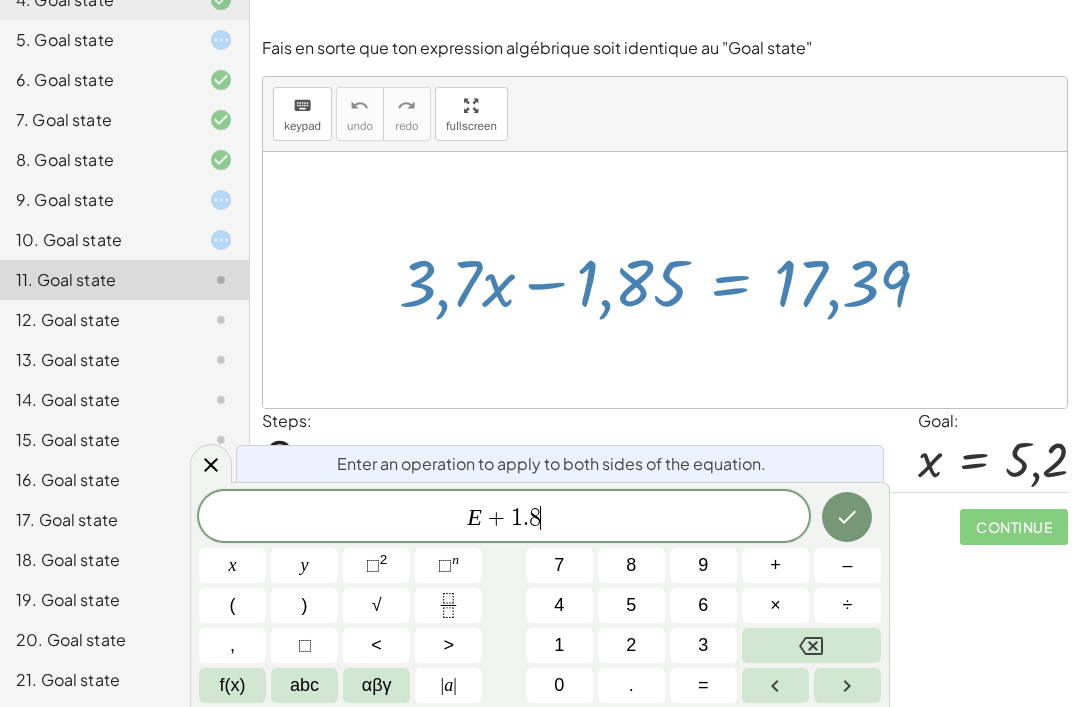 click on "8" at bounding box center [631, 565] 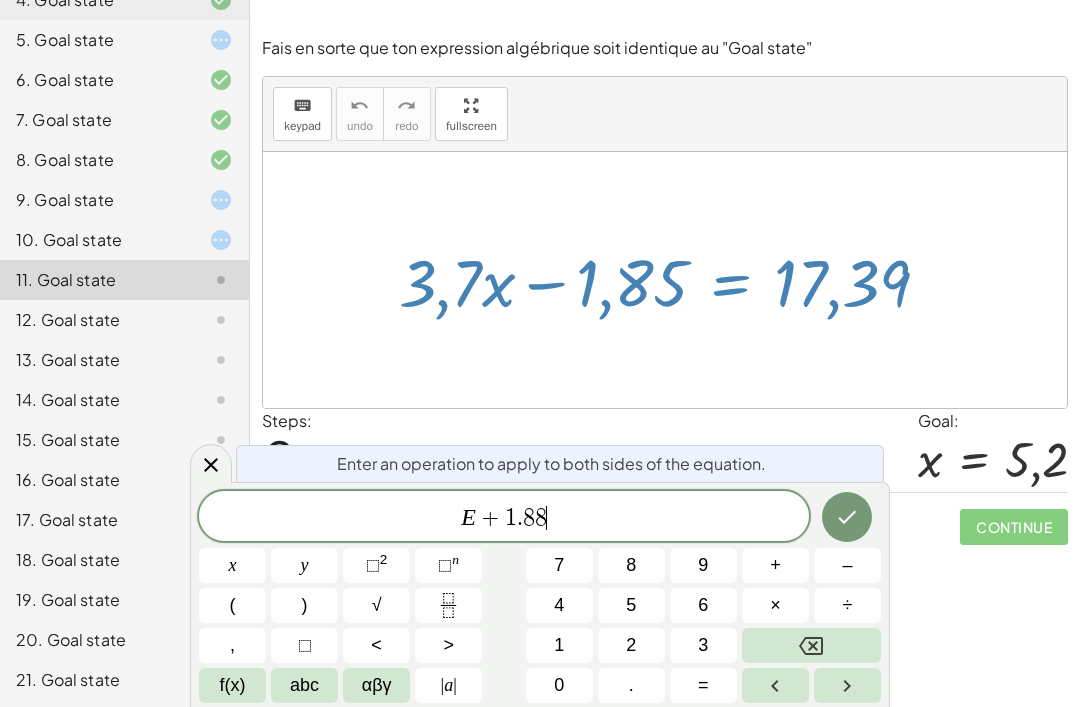 click at bounding box center [811, 645] 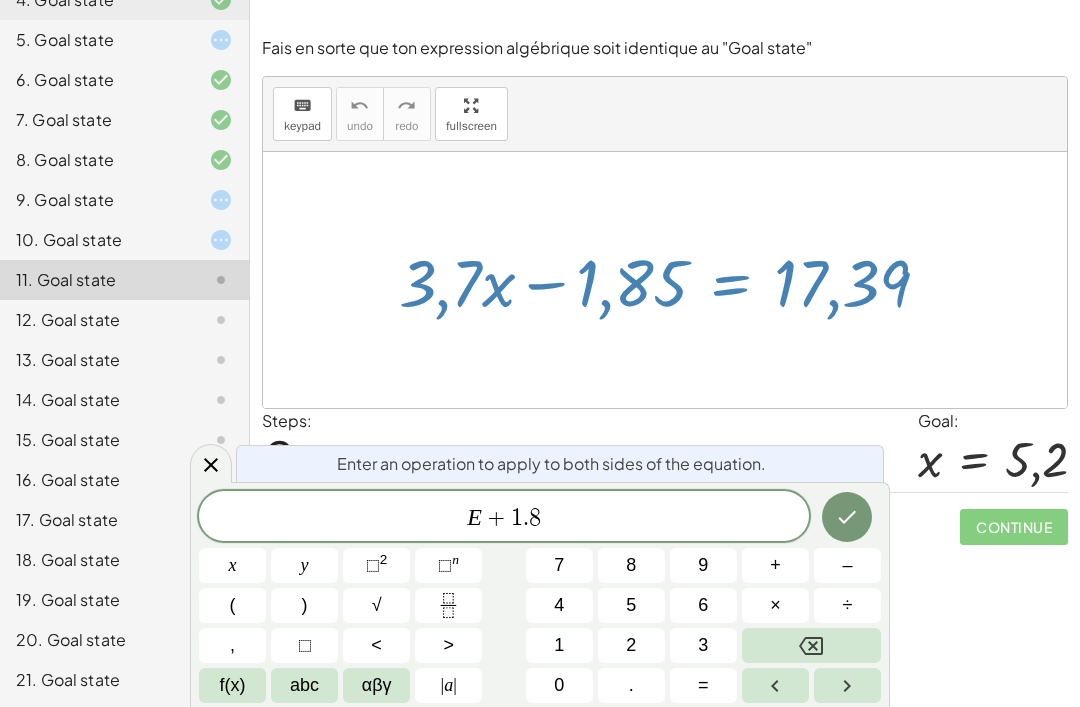 click on "5" at bounding box center (631, 605) 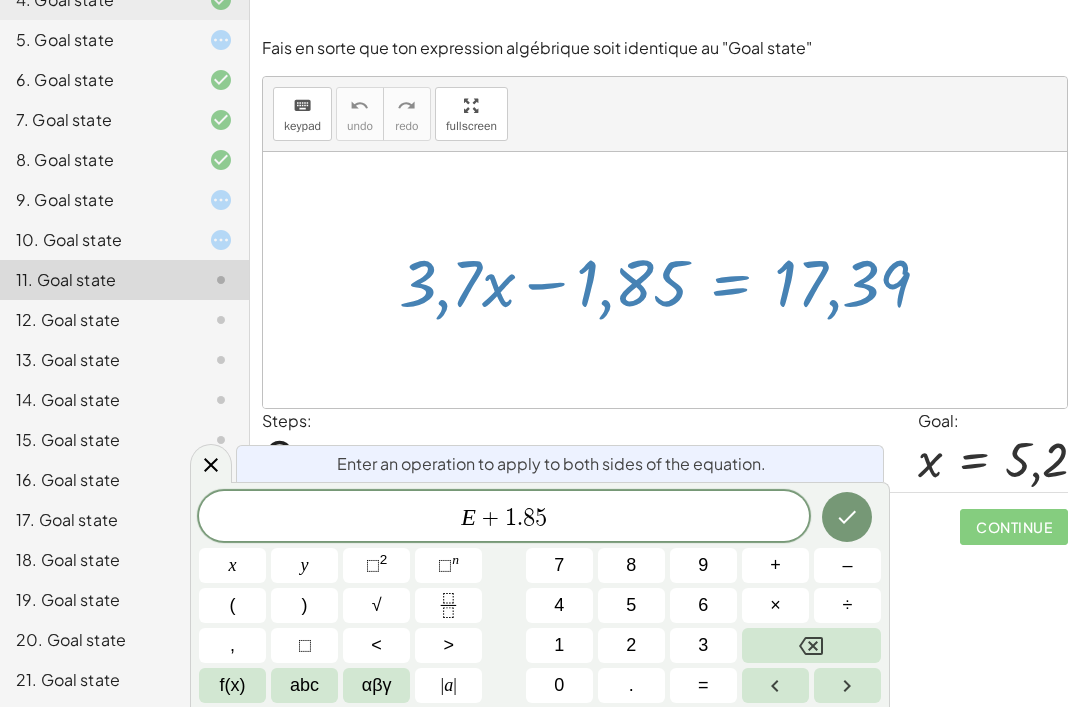 click 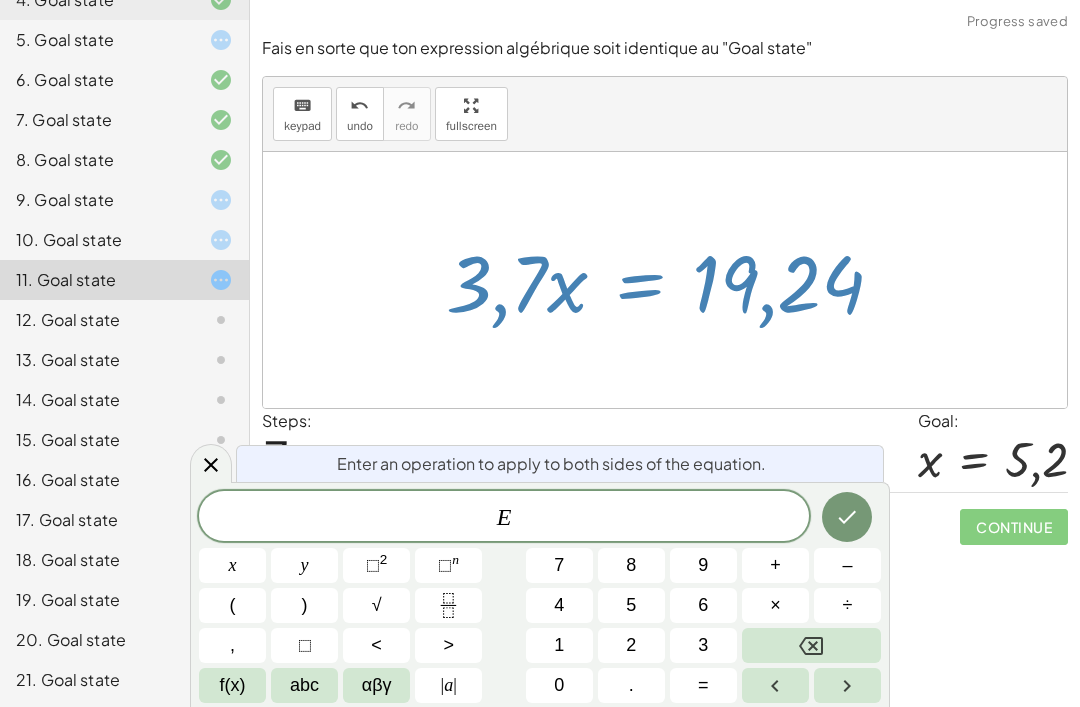 click 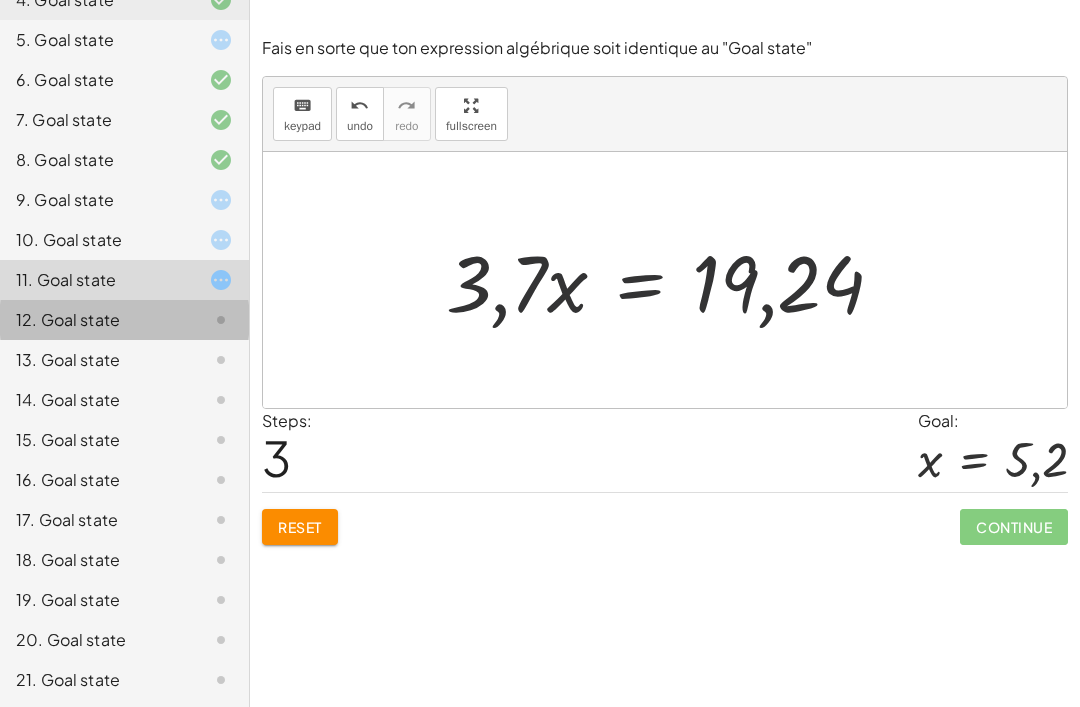 click on "12. Goal state" 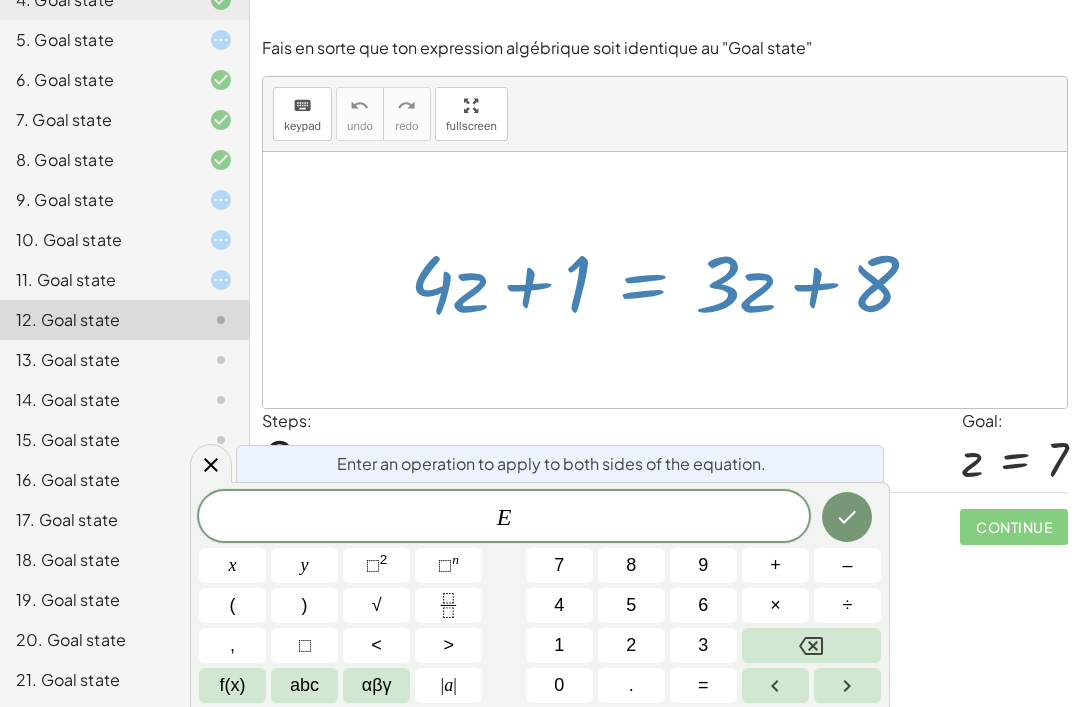 click at bounding box center [211, 463] 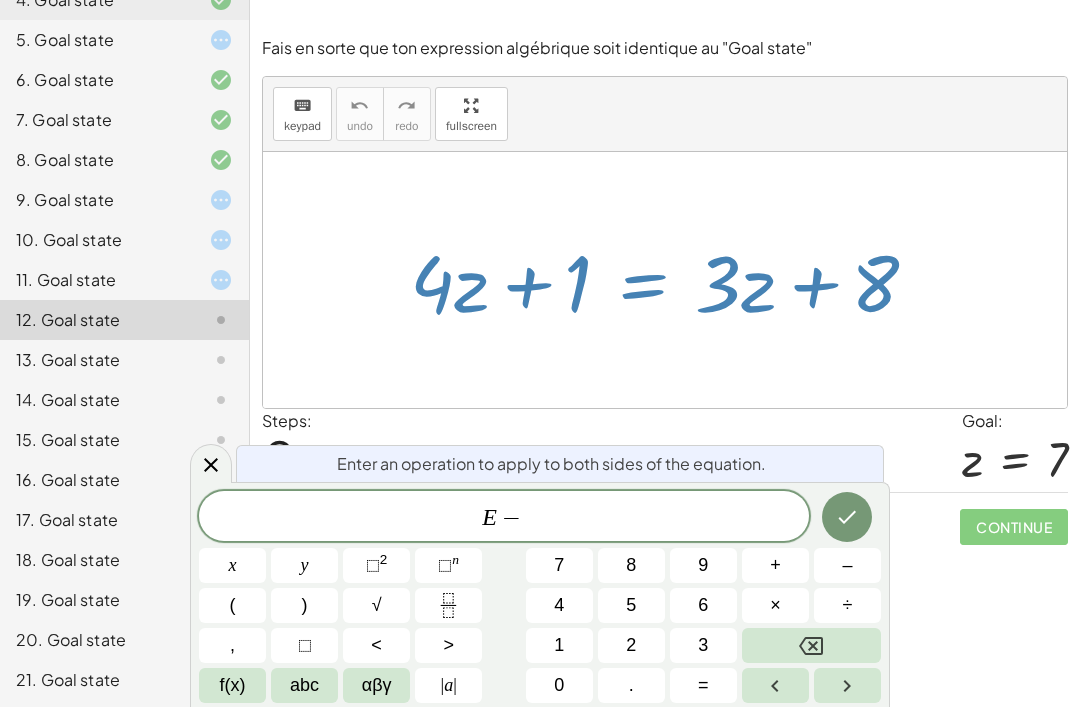 click on "8" at bounding box center [631, 565] 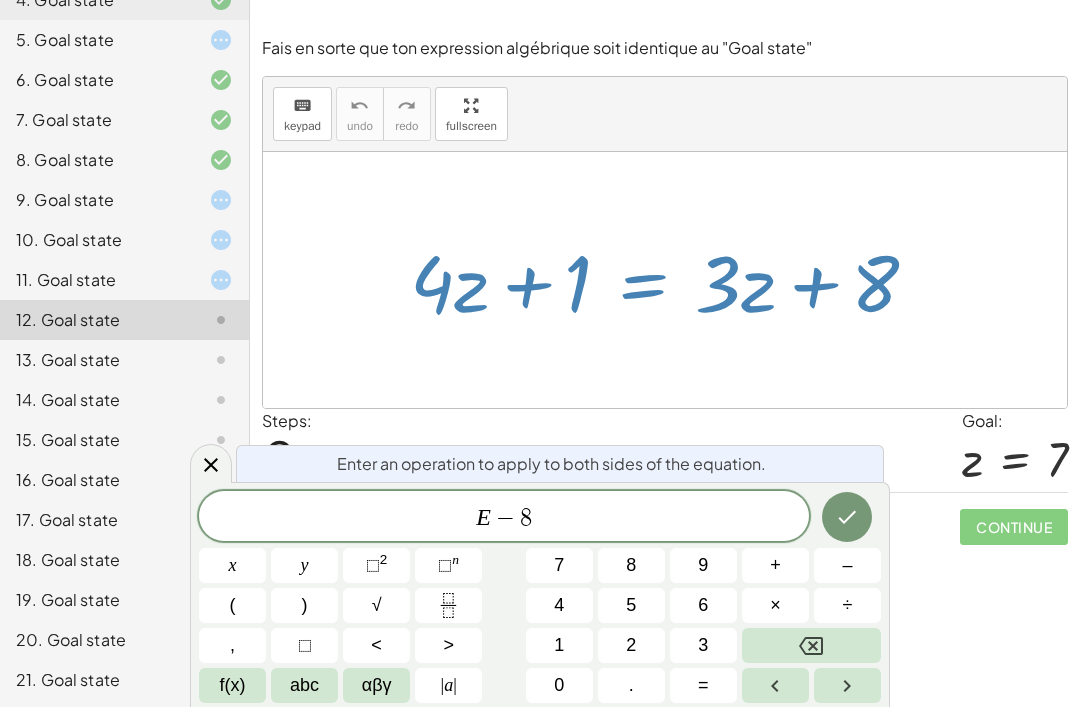 click 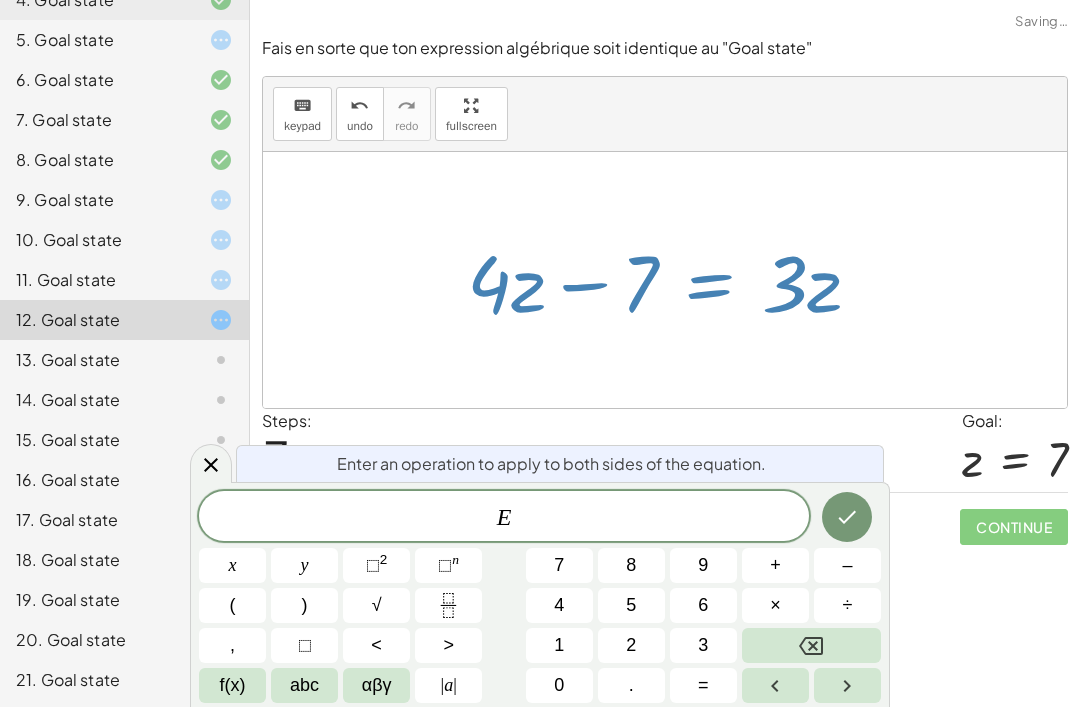 click on "+" at bounding box center [775, 565] 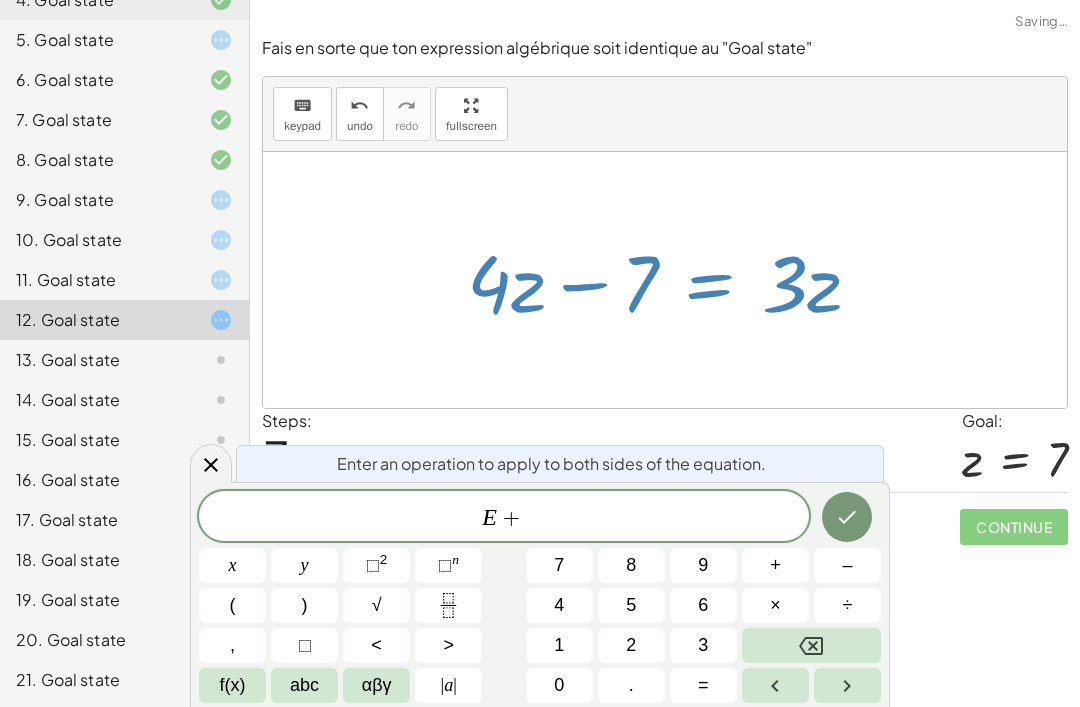 click on "7" at bounding box center (559, 565) 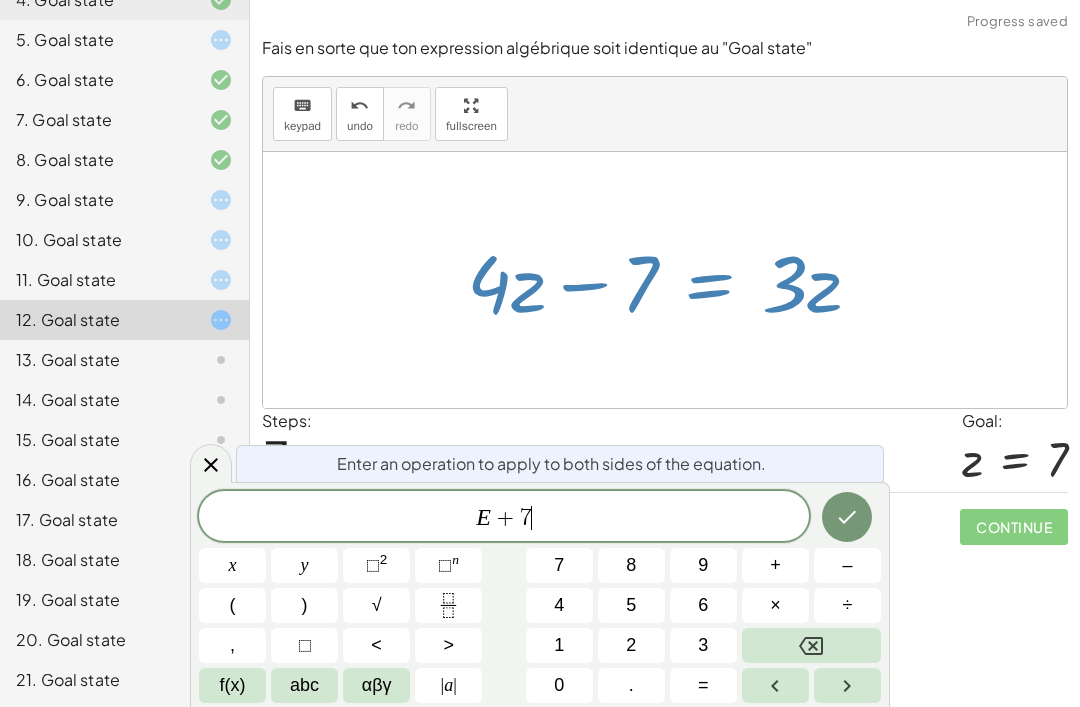 click 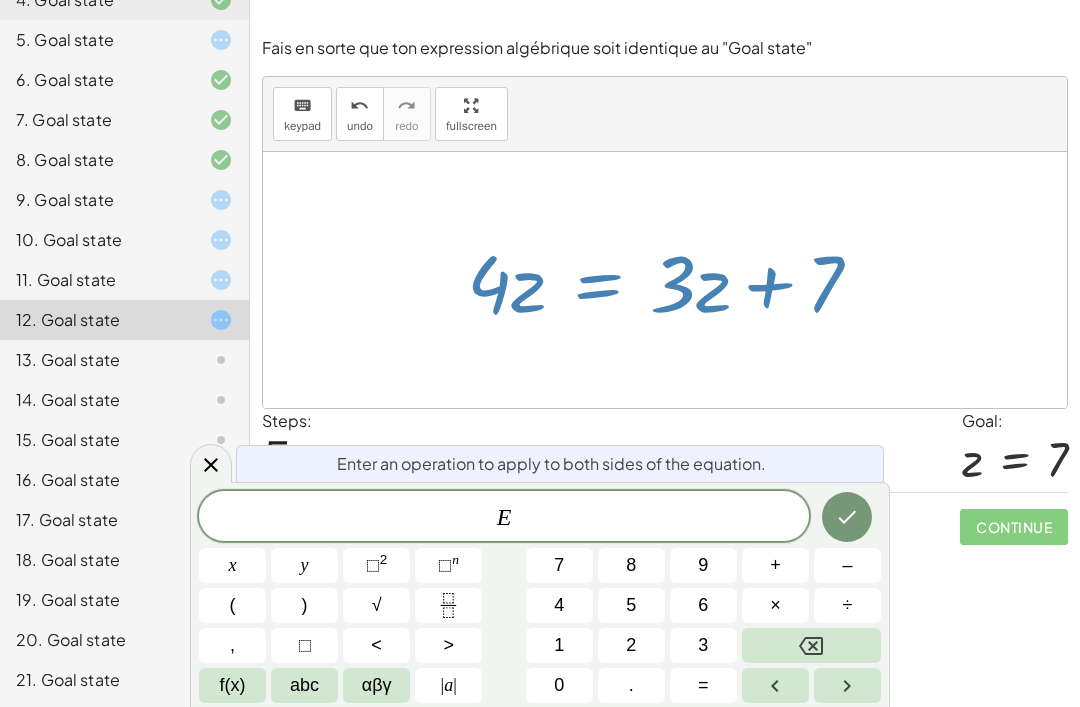 click on "+" at bounding box center (775, 565) 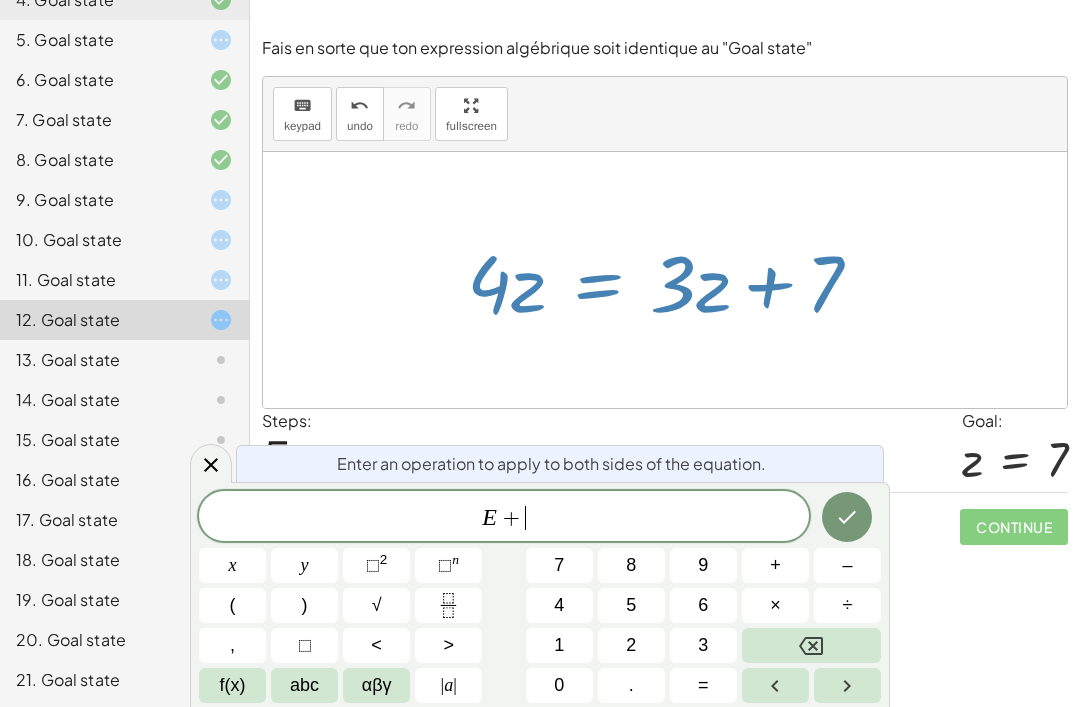 click on "3" at bounding box center [703, 645] 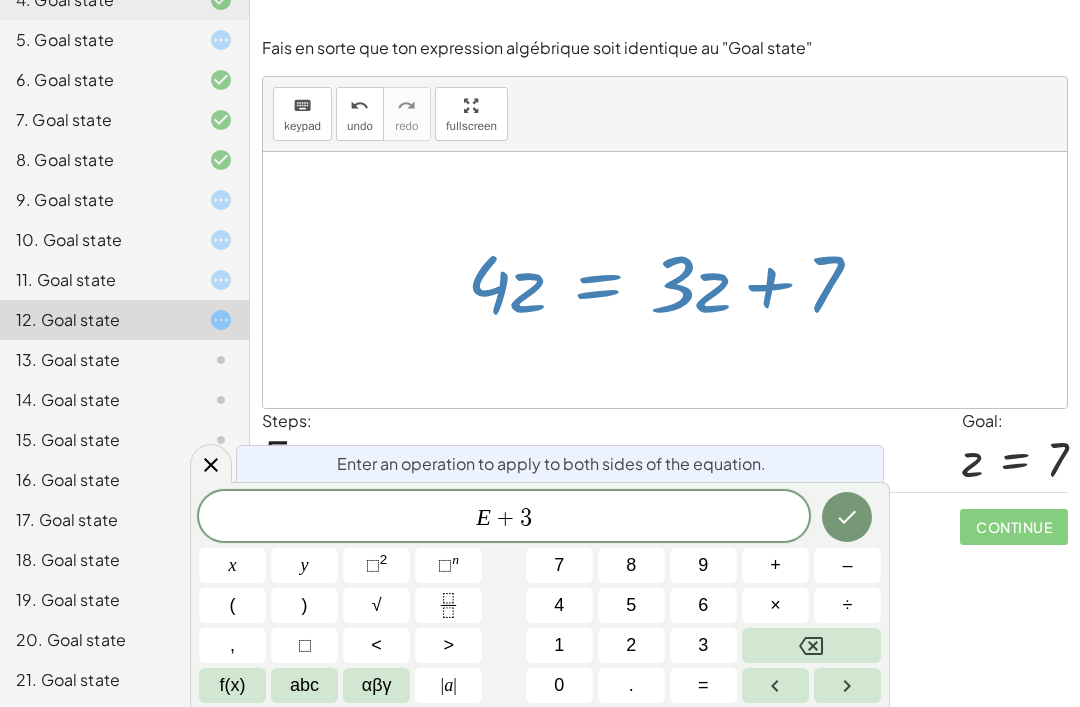 click on "abc" at bounding box center (304, 685) 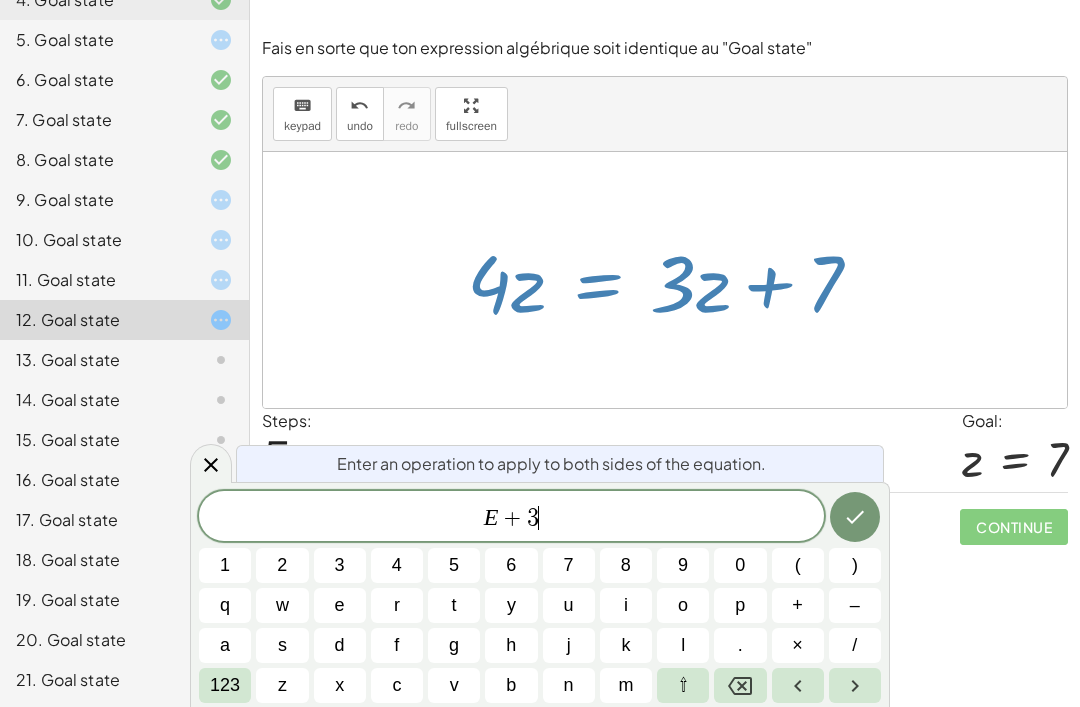 click on "z" at bounding box center [282, 685] 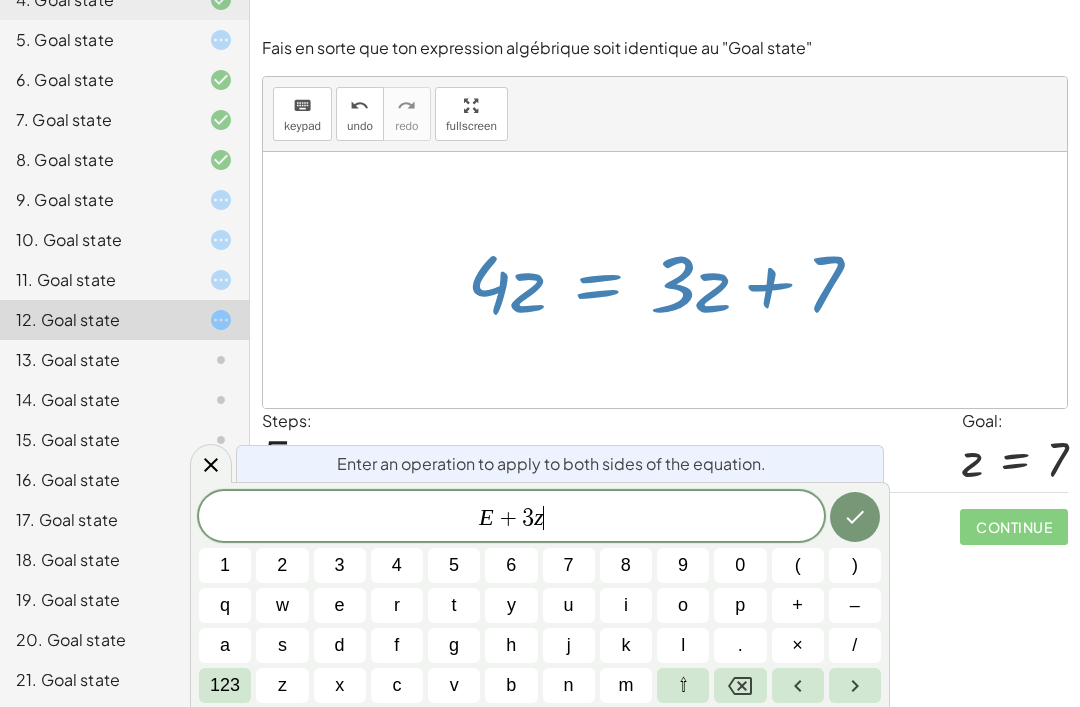 click at bounding box center [855, 517] 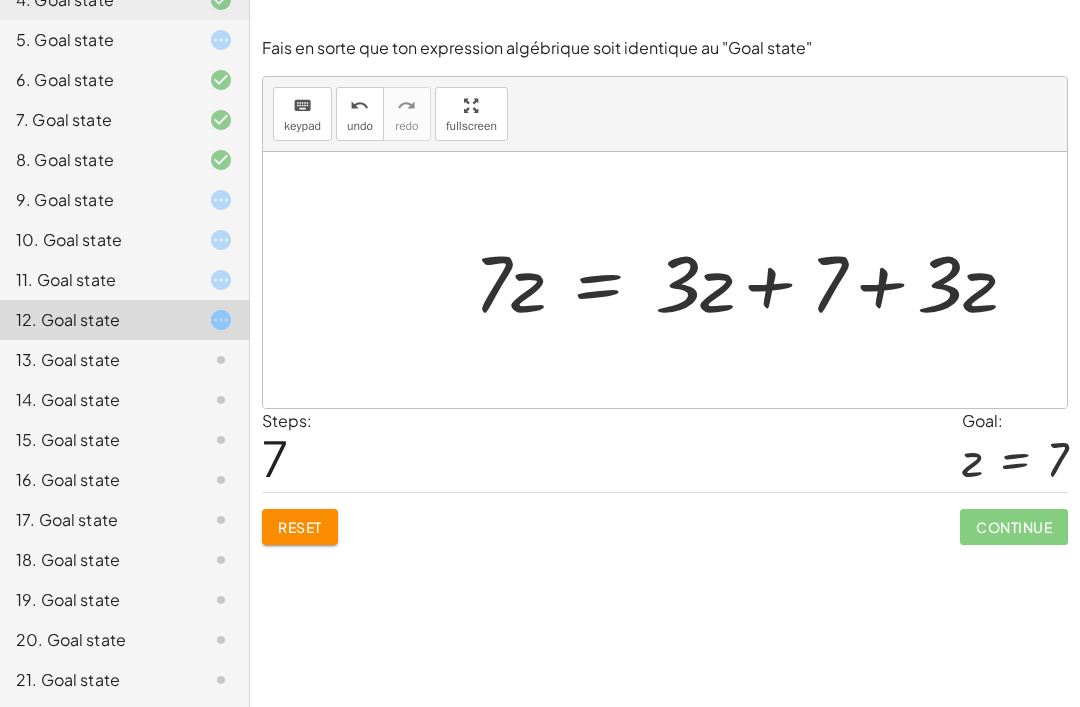 click on "13. Goal state" 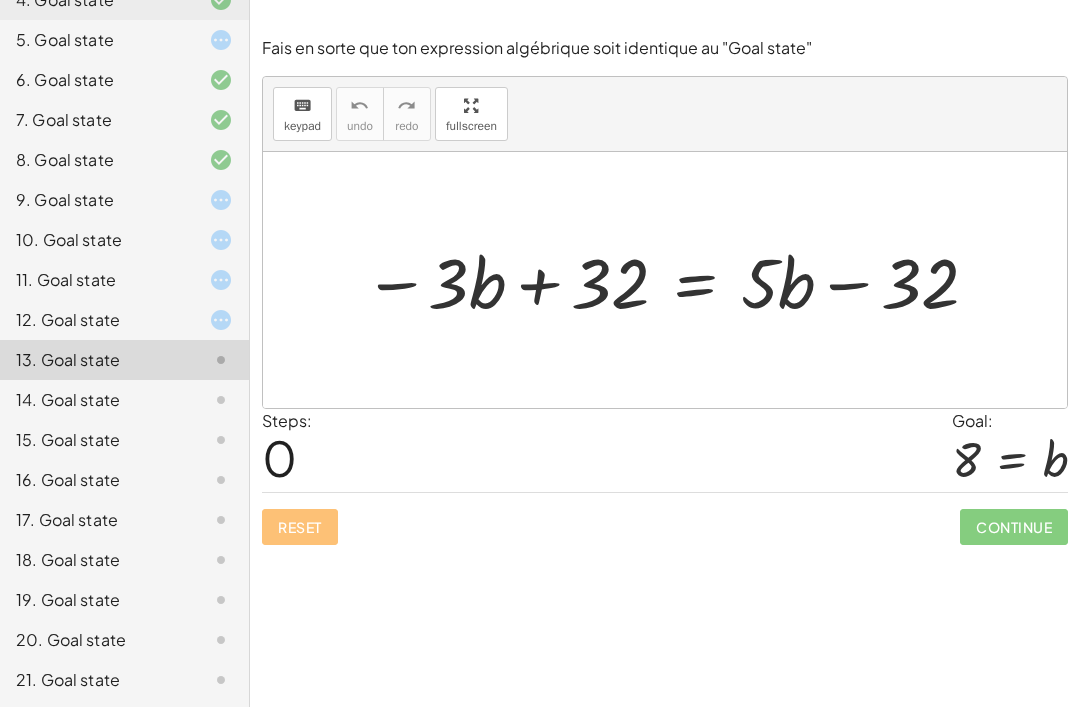 scroll, scrollTop: 64, scrollLeft: 0, axis: vertical 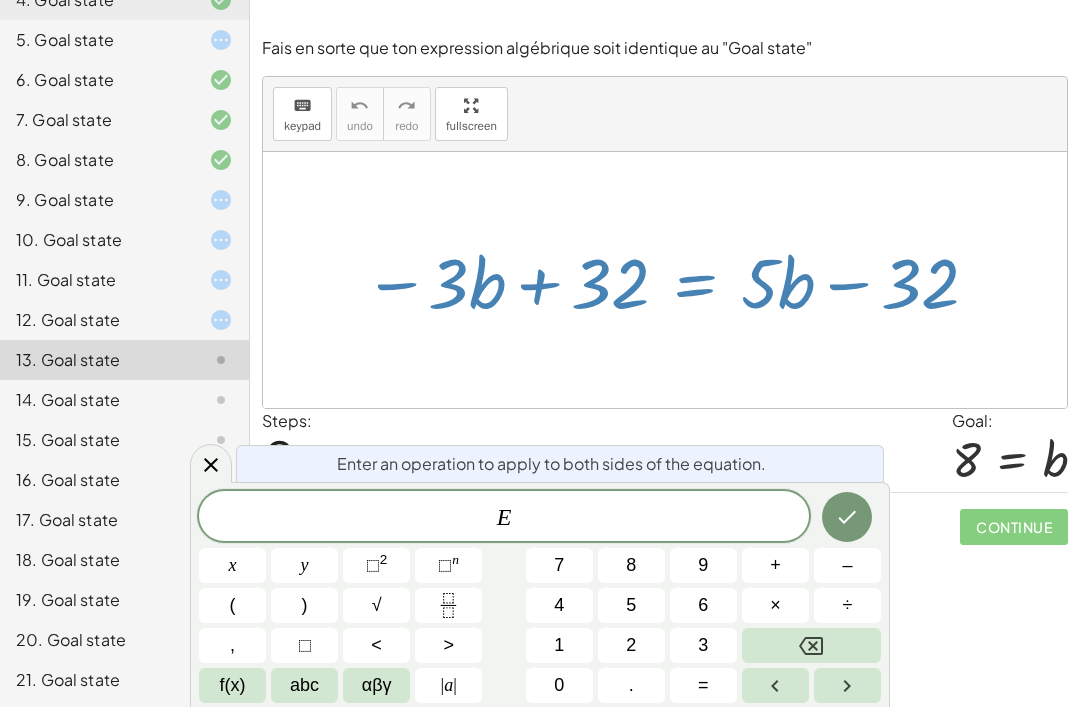 click on "–" at bounding box center [847, 565] 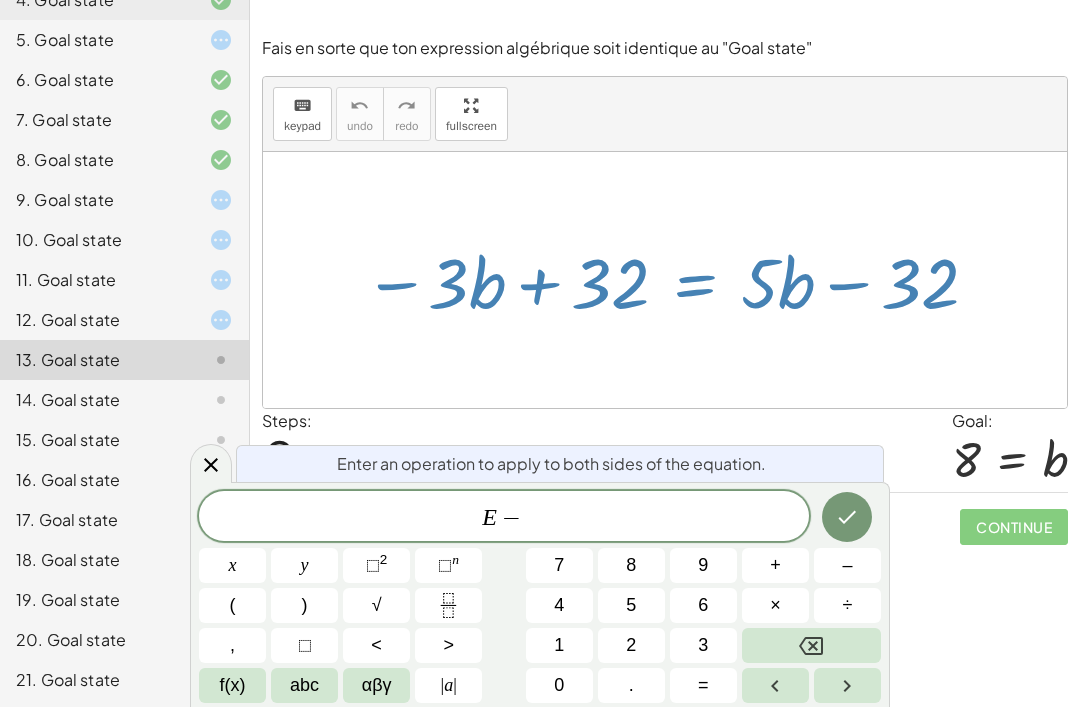 click on "3" at bounding box center [703, 645] 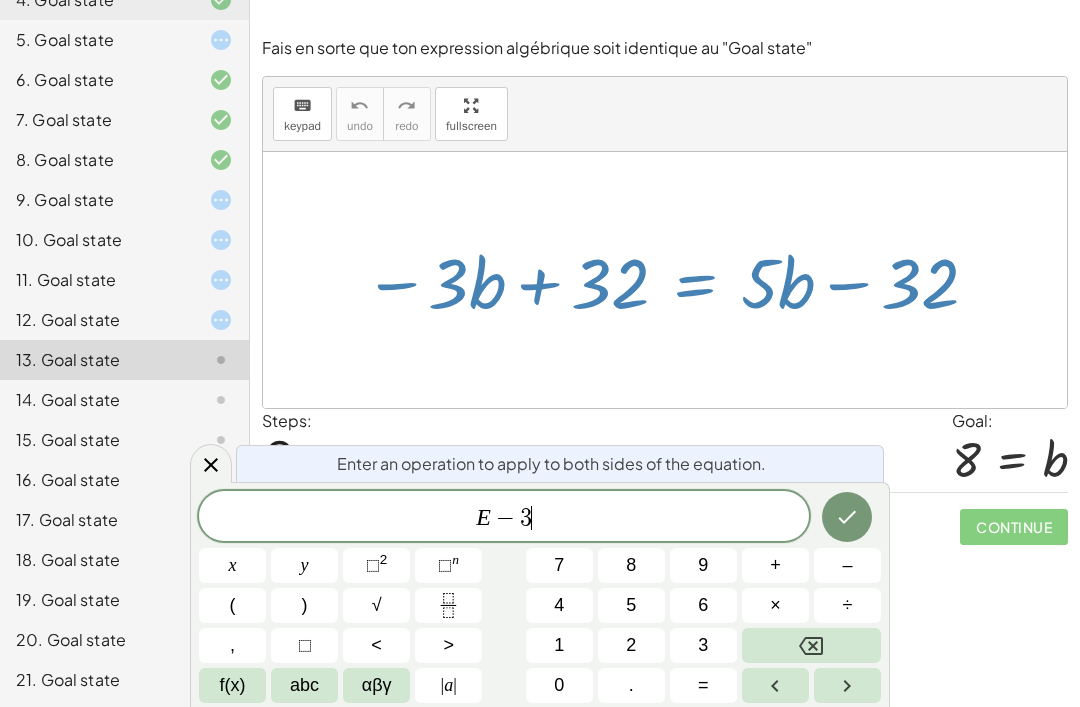 click on "2" at bounding box center [631, 645] 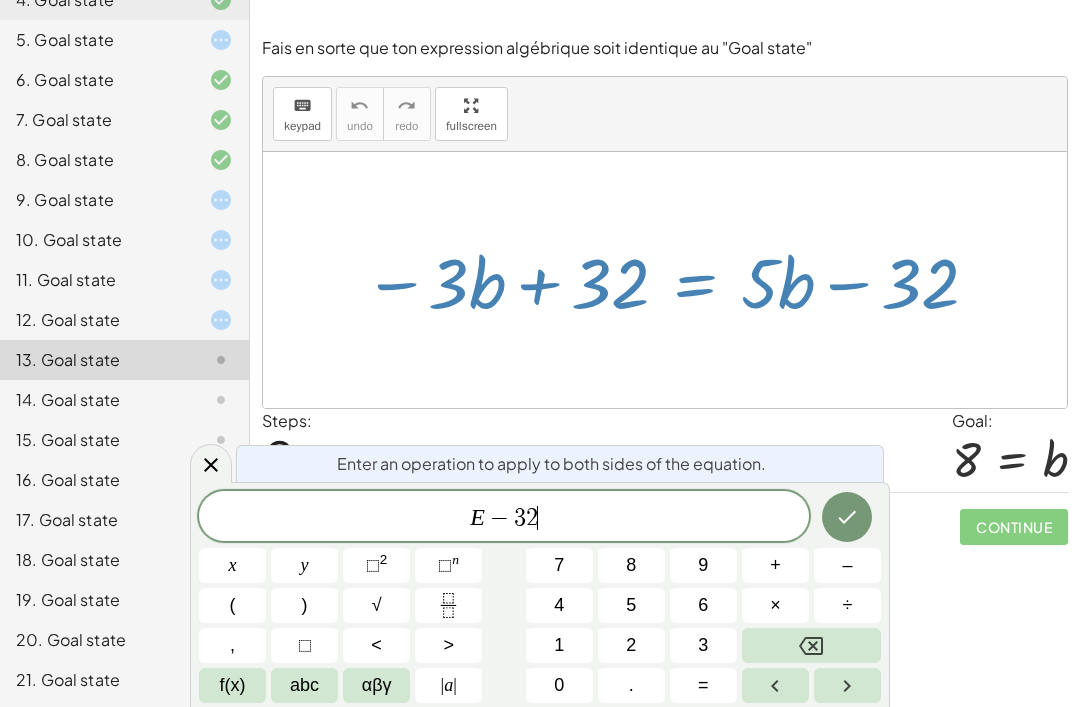 click 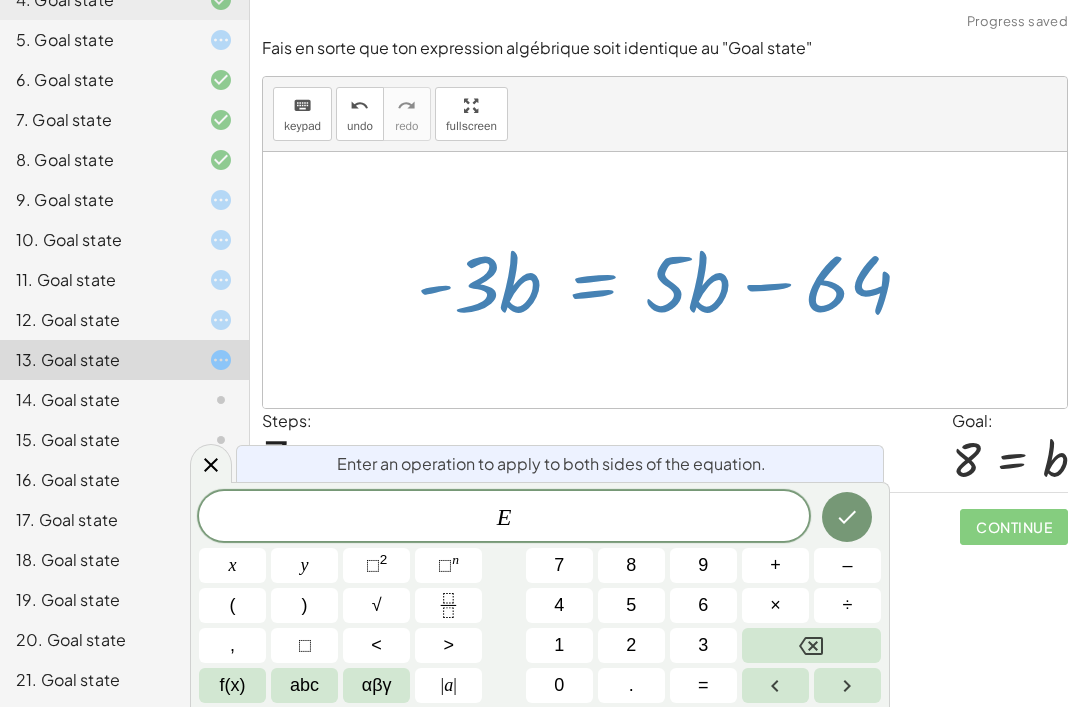 click on "+" at bounding box center (775, 565) 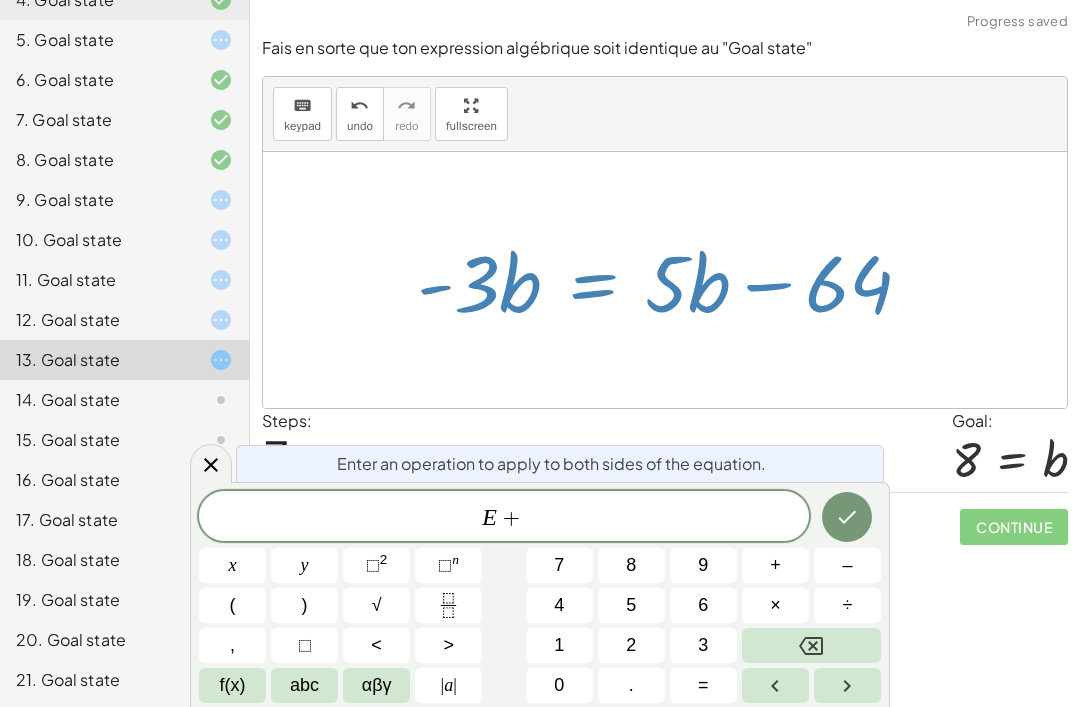 click on "5" at bounding box center (631, 605) 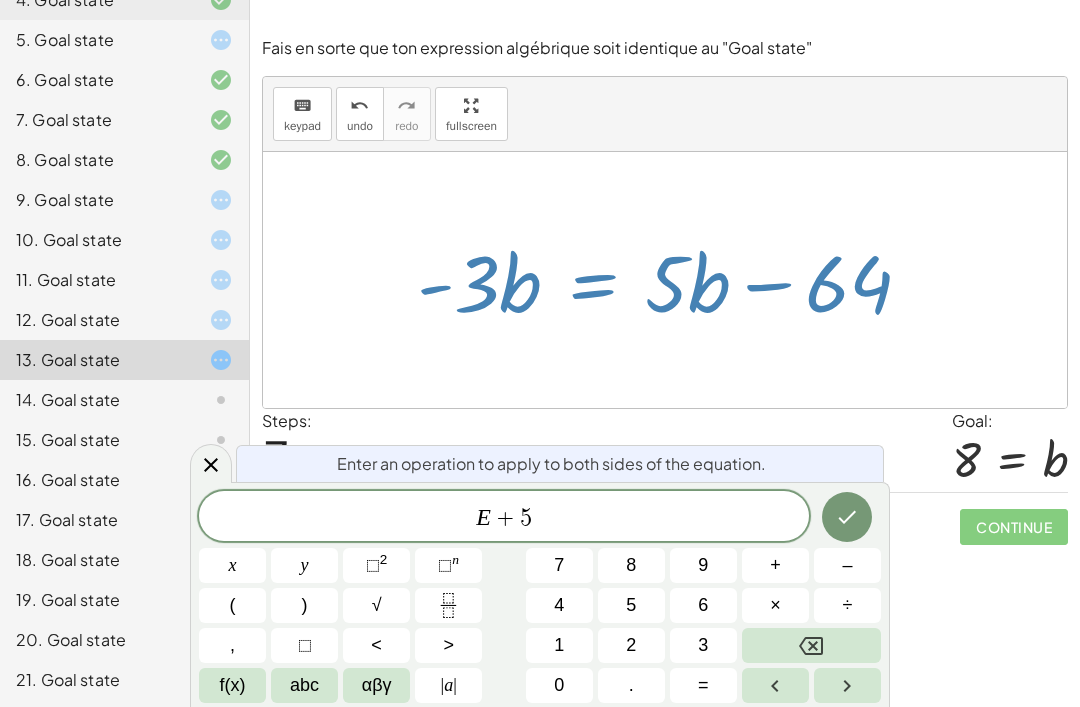 click on "abc" at bounding box center (304, 685) 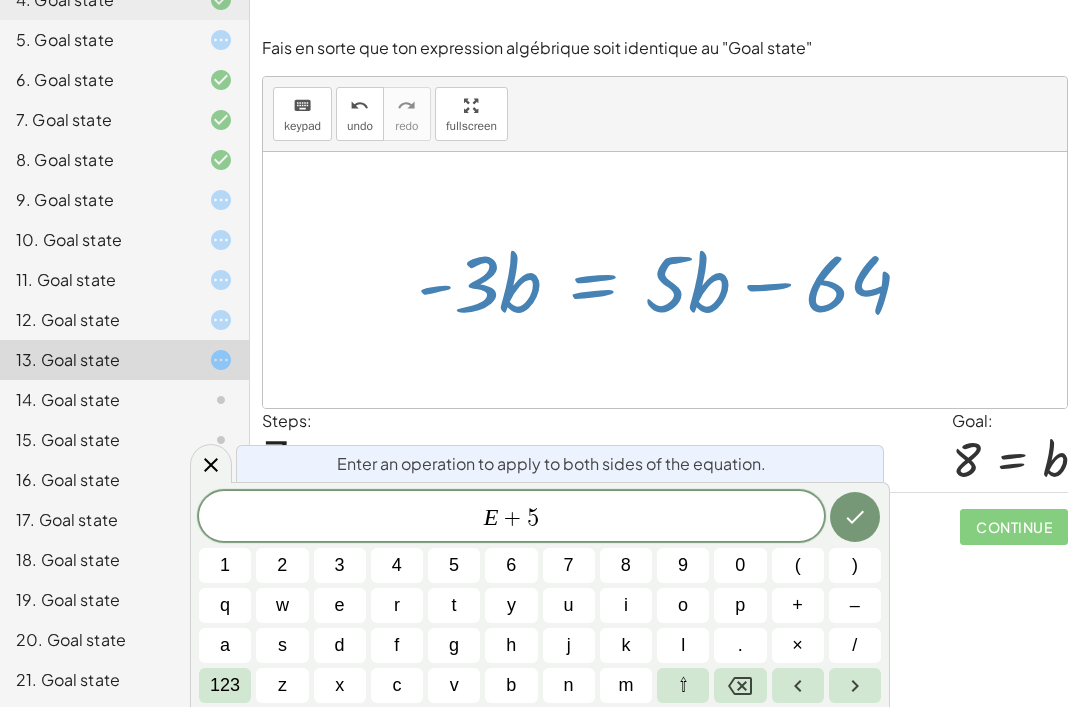 click on "b" at bounding box center [511, 685] 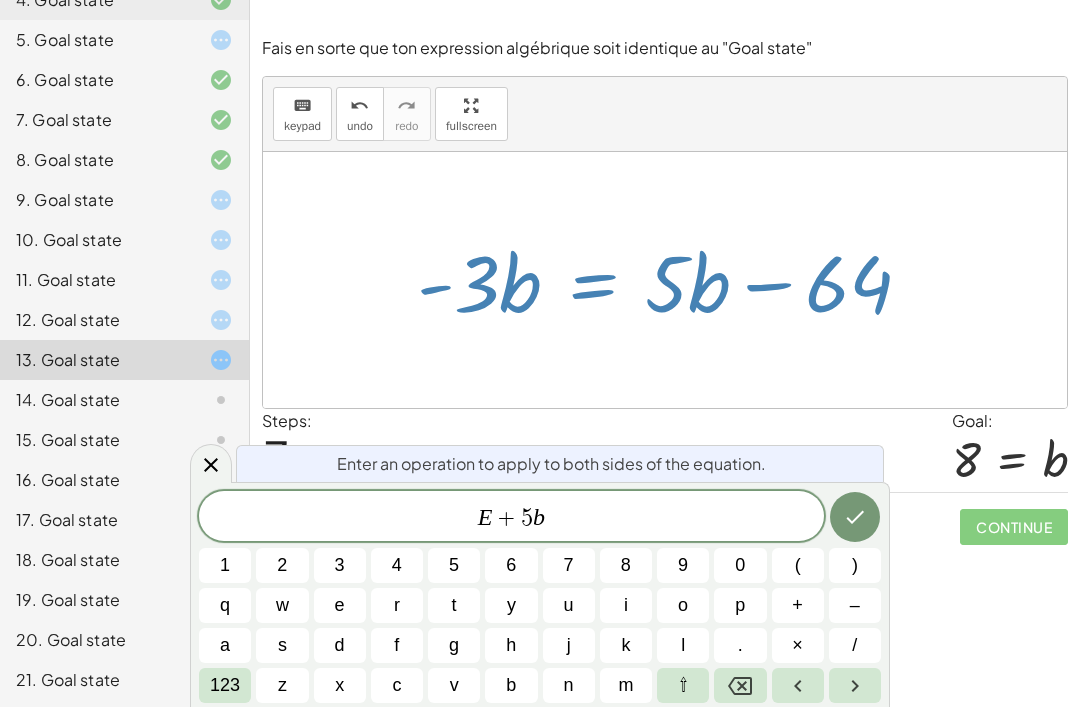 click at bounding box center (855, 517) 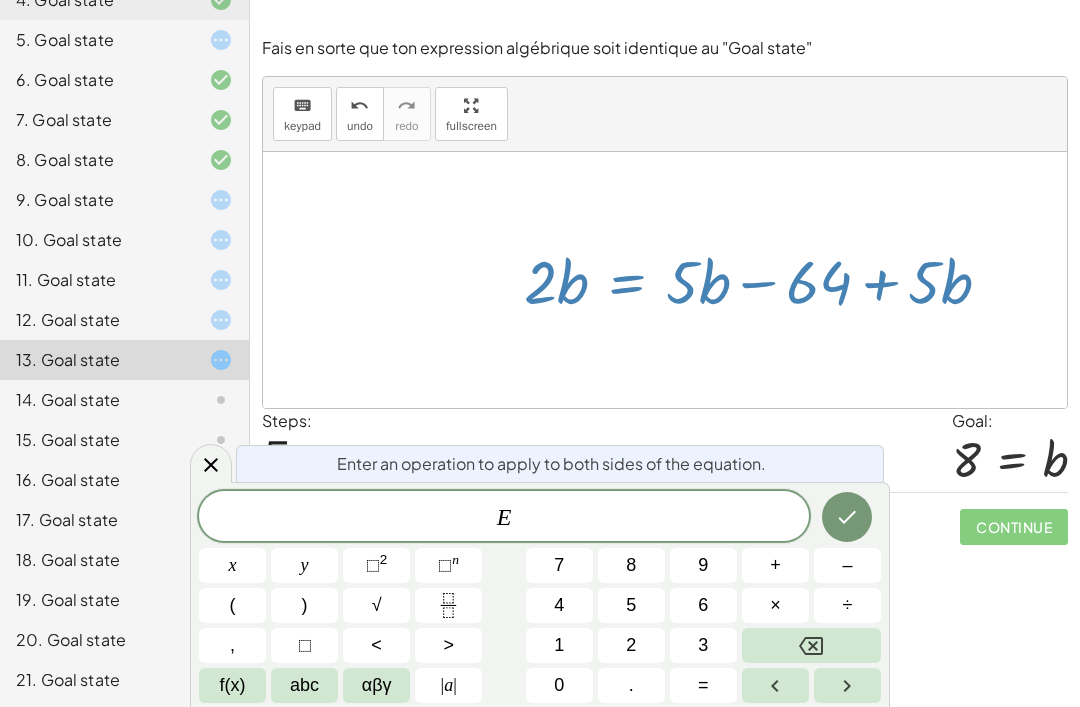 click at bounding box center [211, 463] 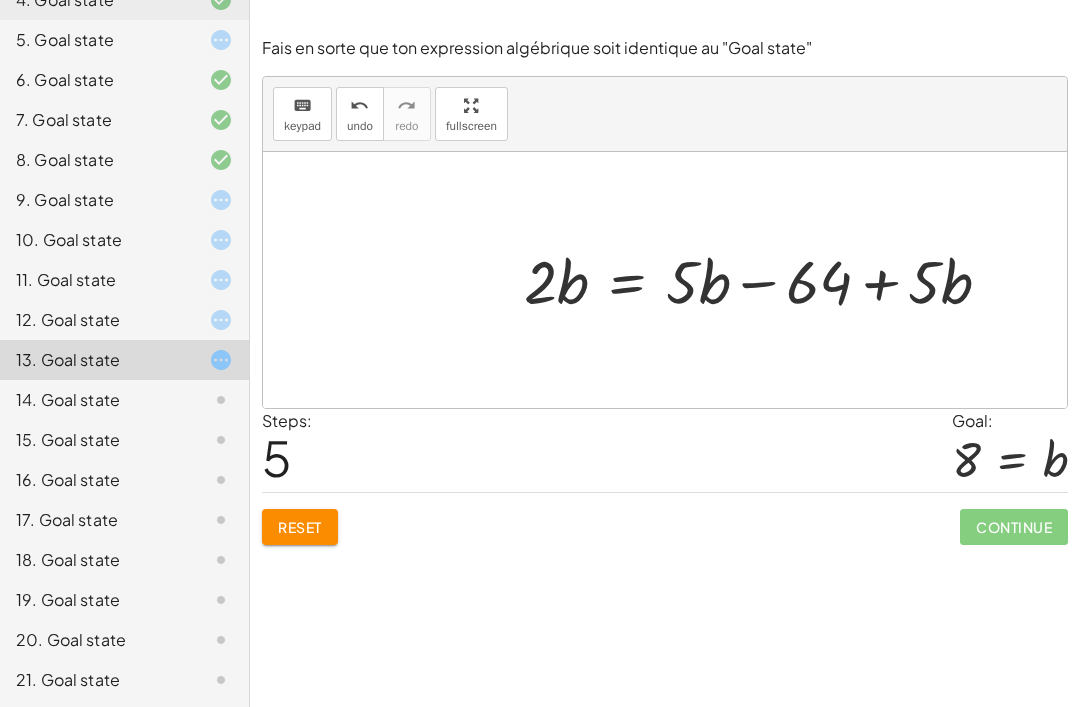 click 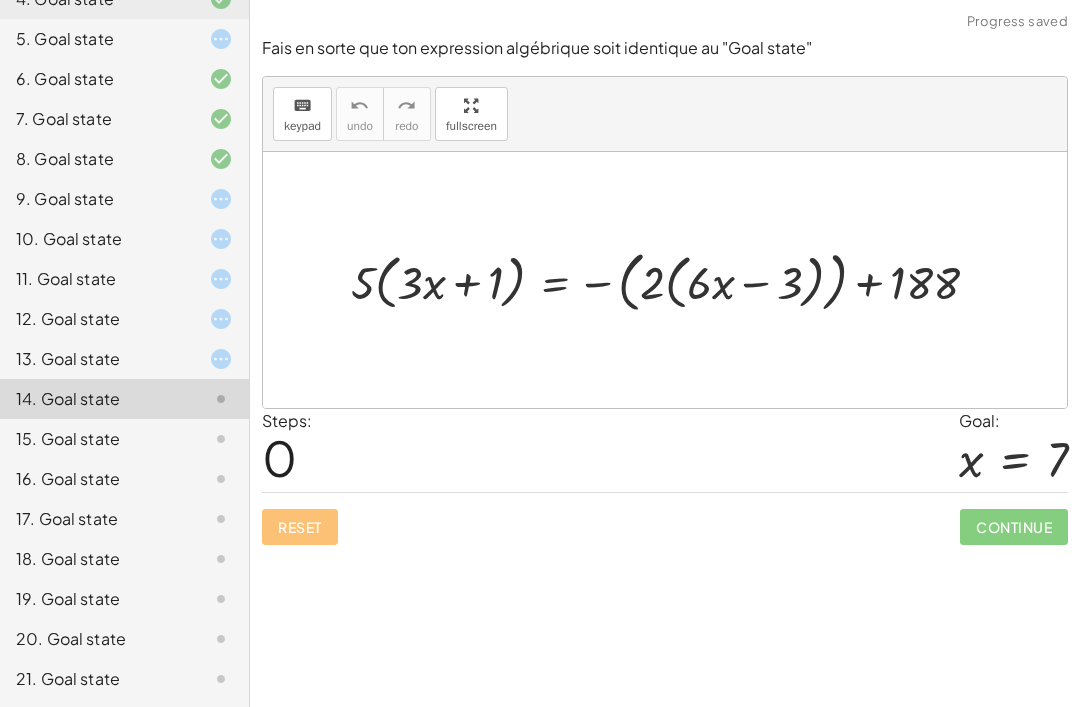 scroll, scrollTop: 360, scrollLeft: 0, axis: vertical 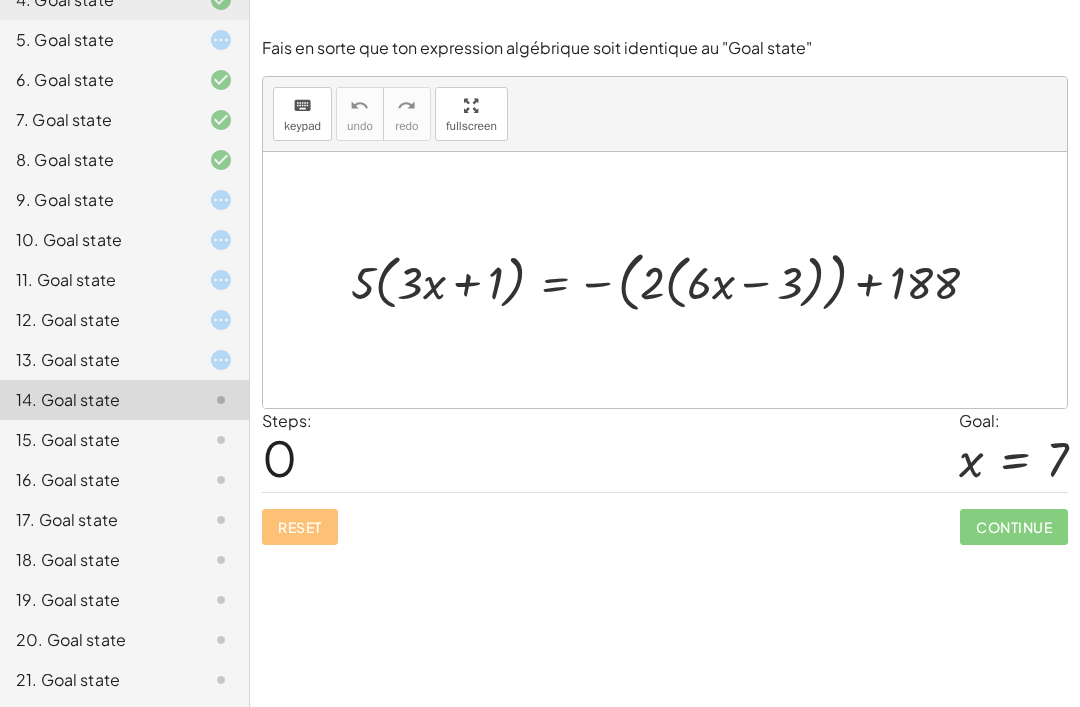 click on "21. Goal state" 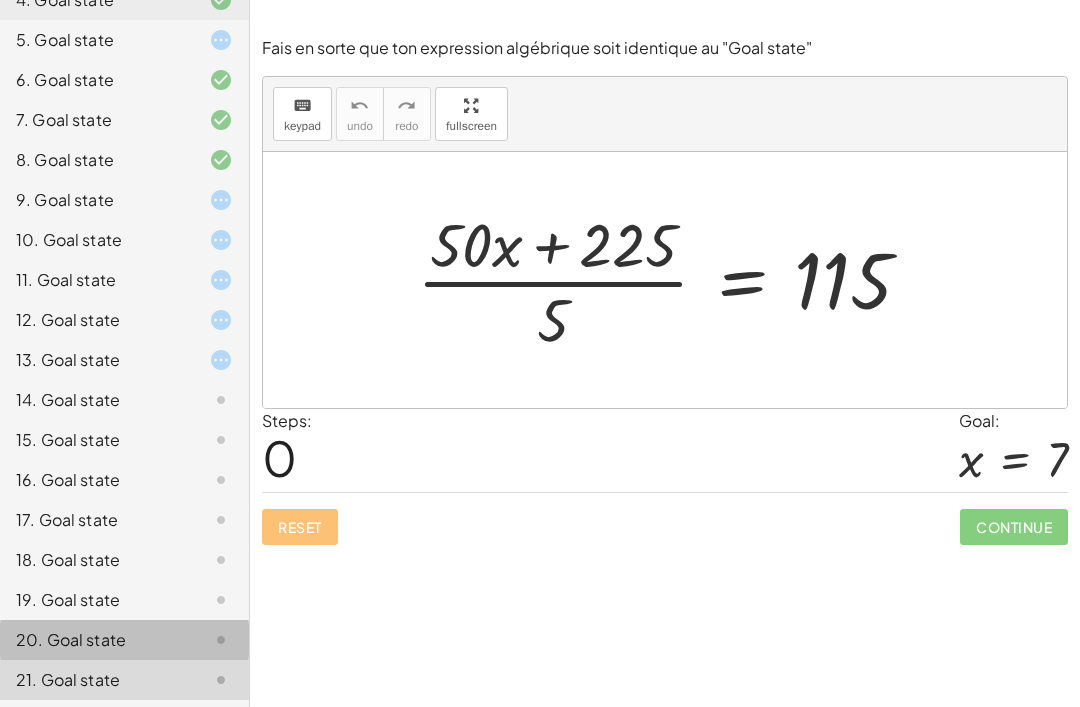 click on "20. Goal state" 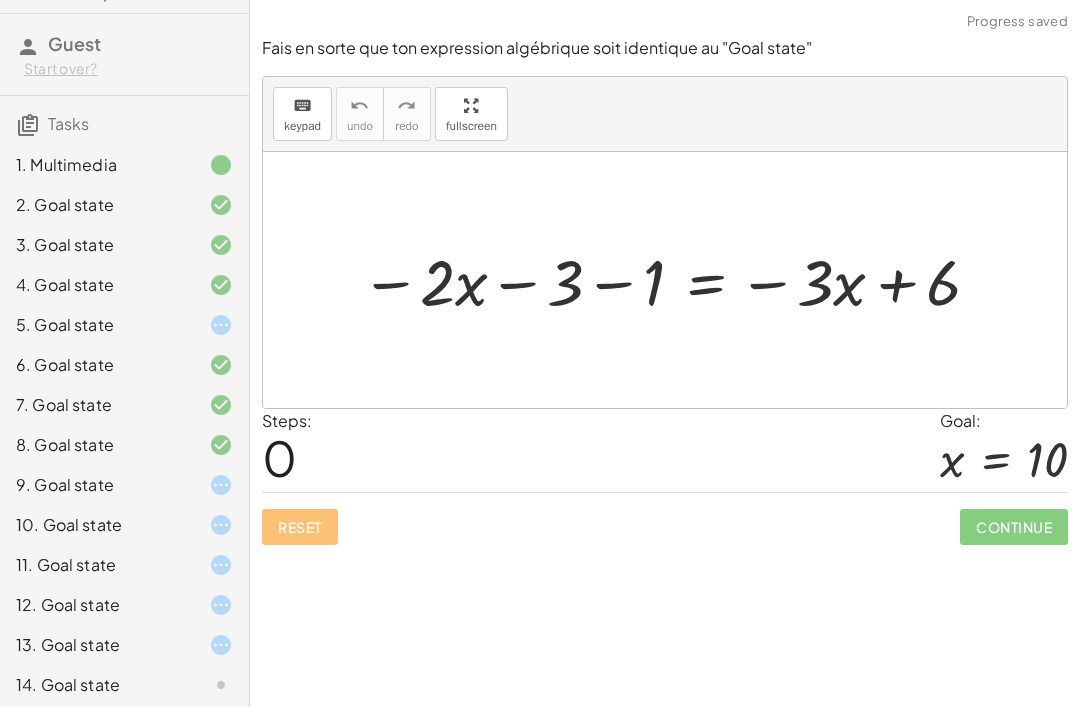 scroll, scrollTop: 124, scrollLeft: 0, axis: vertical 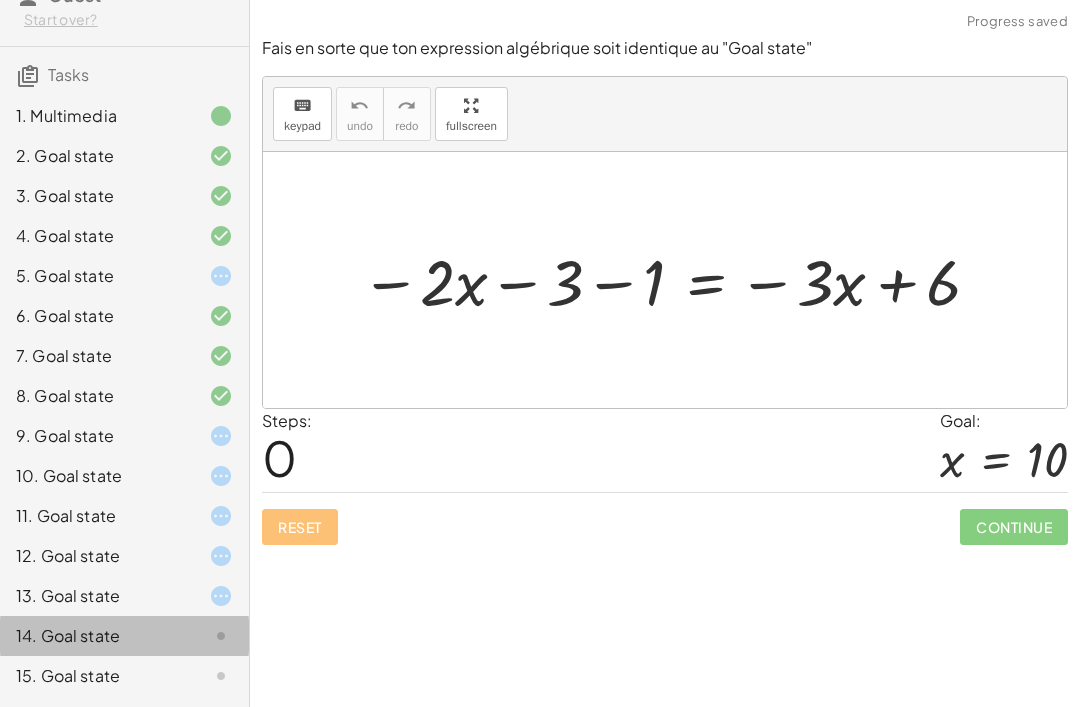 click 